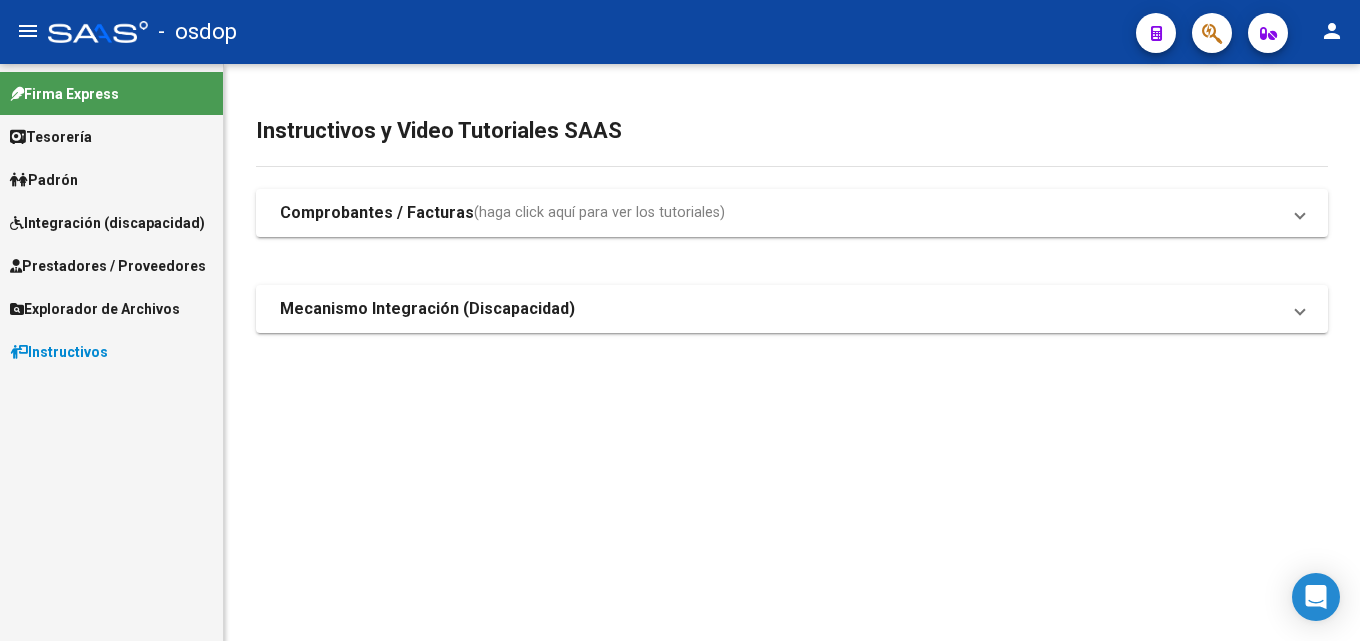 scroll, scrollTop: 0, scrollLeft: 0, axis: both 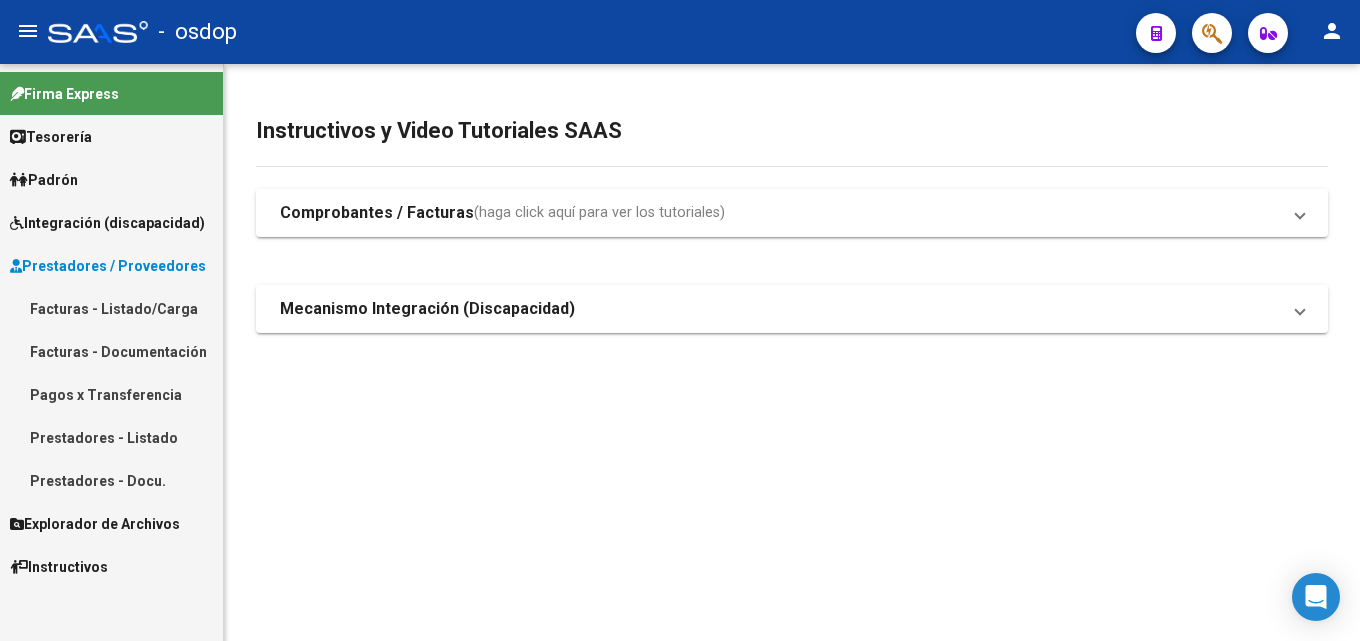 click on "Facturas - Listado/Carga" at bounding box center [111, 308] 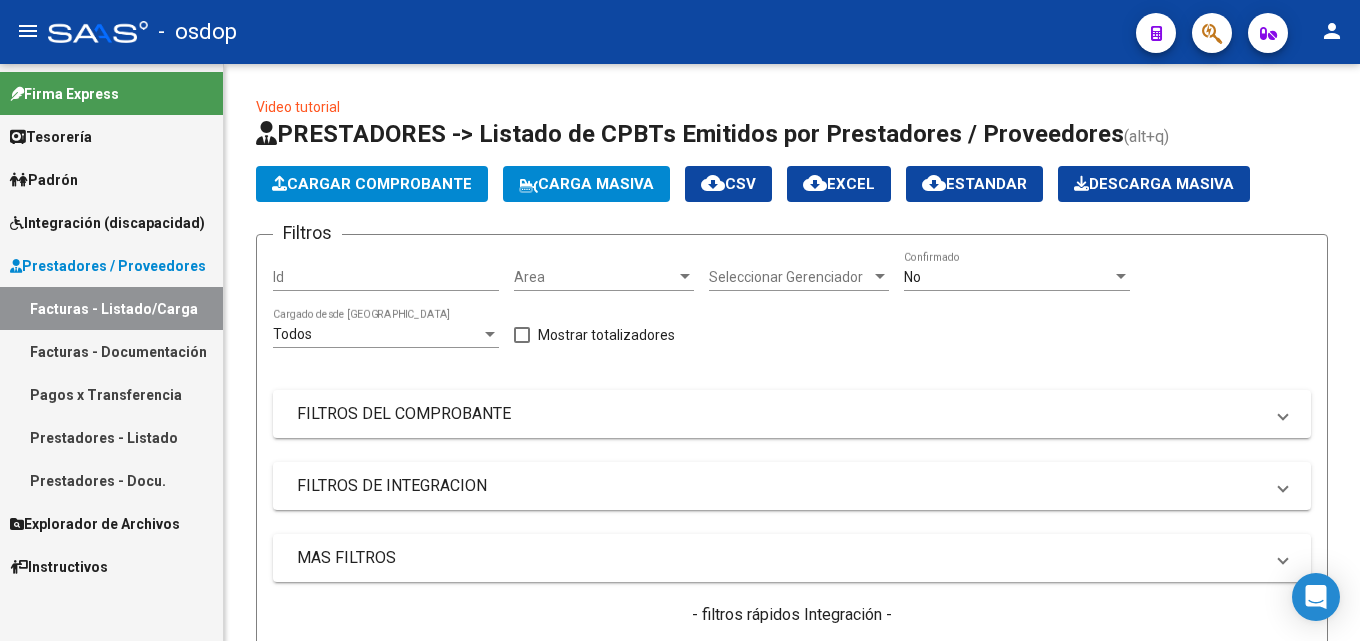 click on "Video tutorial   PRESTADORES -> Listado de CPBTs Emitidos por Prestadores / Proveedores (alt+q)   Cargar Comprobante
Carga Masiva  cloud_download  CSV  cloud_download  EXCEL  cloud_download  Estandar   Descarga Masiva
Filtros Id Area Area Seleccionar Gerenciador Seleccionar Gerenciador No  Confirmado Todos  Cargado desde Masivo   Mostrar totalizadores   FILTROS DEL COMPROBANTE  Comprobante Tipo Comprobante Tipo Start date – Fec. Comprobante Desde / Hasta Días Emisión Desde(cant. días) Días Emisión Hasta(cant. días) CUIT / Razón Social Pto. Venta Nro. Comprobante Código SSS CAE Válido CAE Válido Todos  Cargado Módulo Hosp. Todos  Tiene facturacion Apócrifa Hospital Refes  FILTROS DE INTEGRACION  Todos  Cargado en Para Enviar SSS Período De Prestación Campos del Archivo de Rendición Devuelto x SSS (dr_envio) Todos  Rendido x SSS (dr_envio) Tipo de Registro Tipo de Registro Período Presentación Período [PERSON_NAME] del Legajo Asociado (preaprobación) Todos   MAS FILTROS  –" 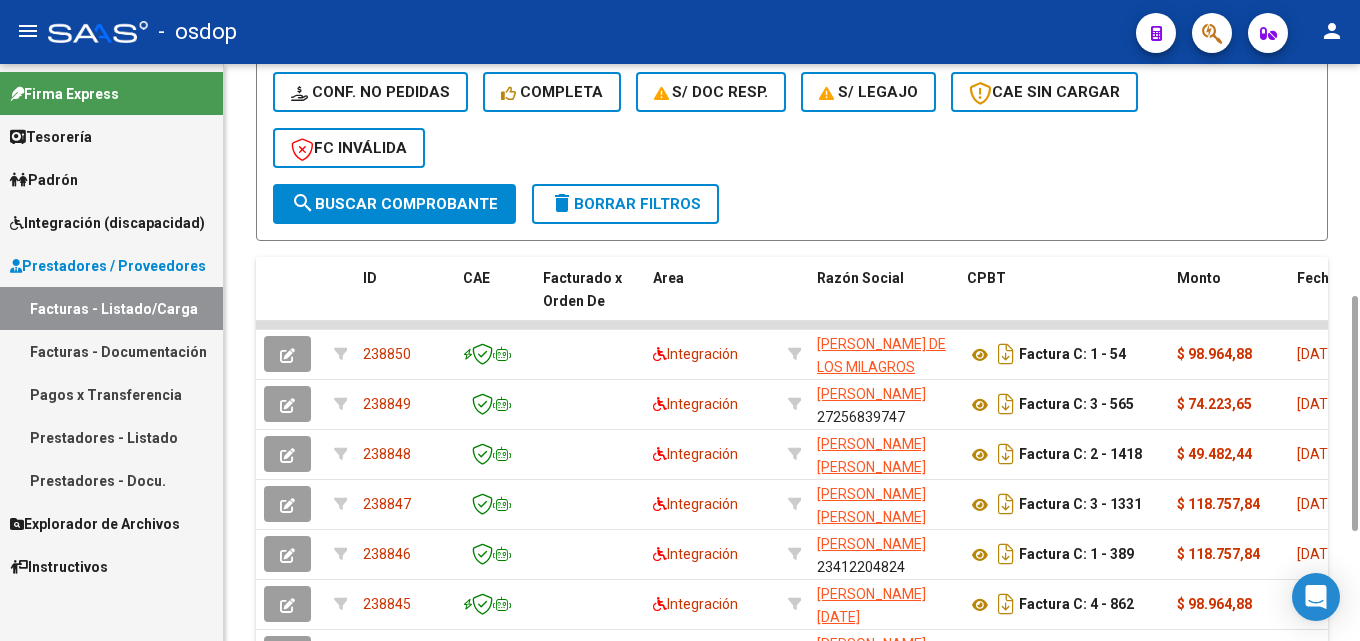 scroll, scrollTop: 690, scrollLeft: 0, axis: vertical 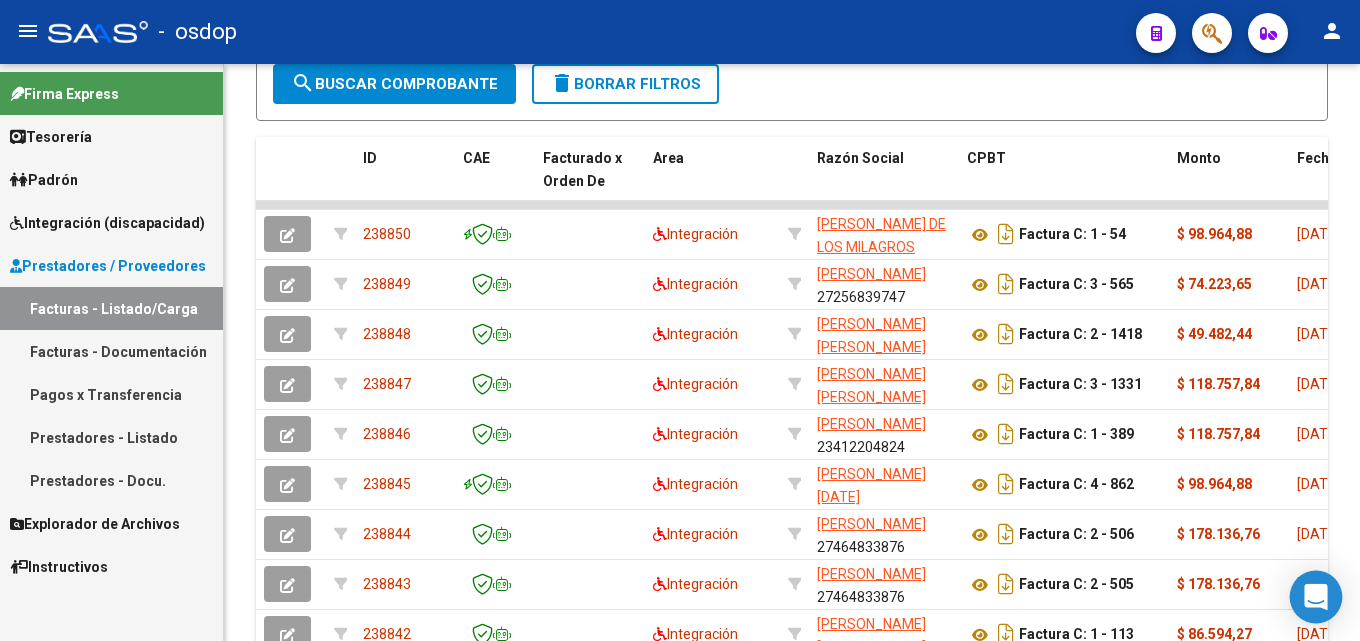 click at bounding box center [1316, 597] 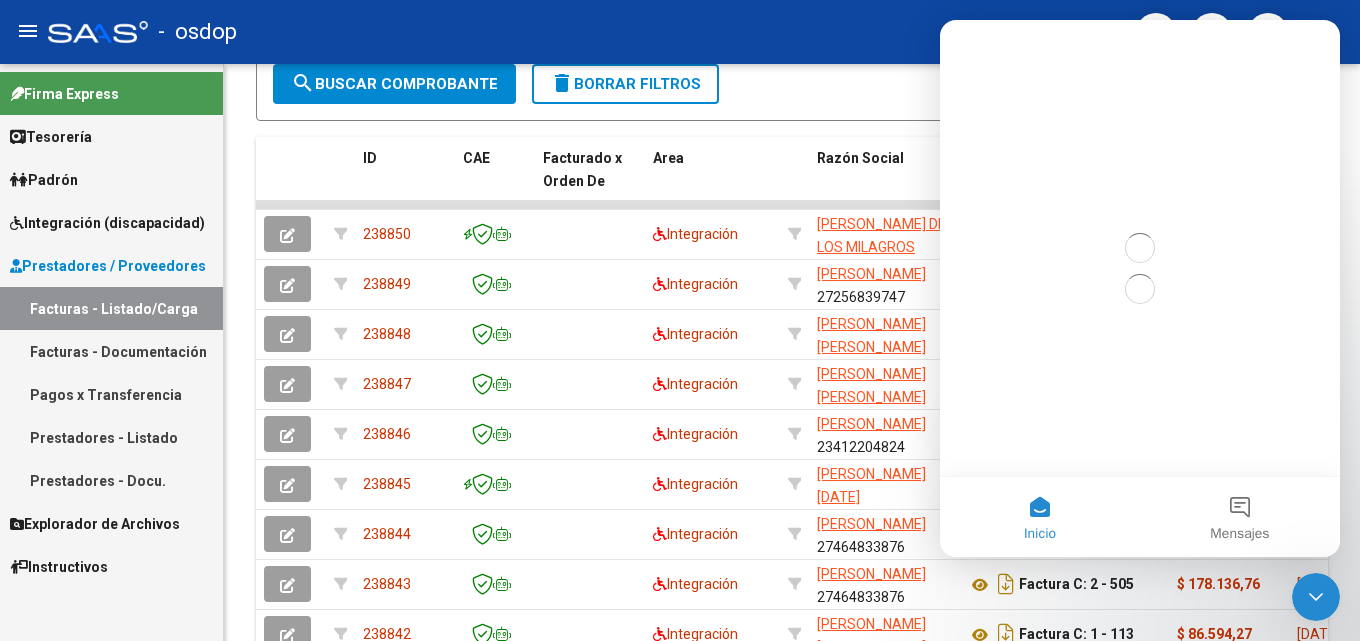 scroll, scrollTop: 0, scrollLeft: 0, axis: both 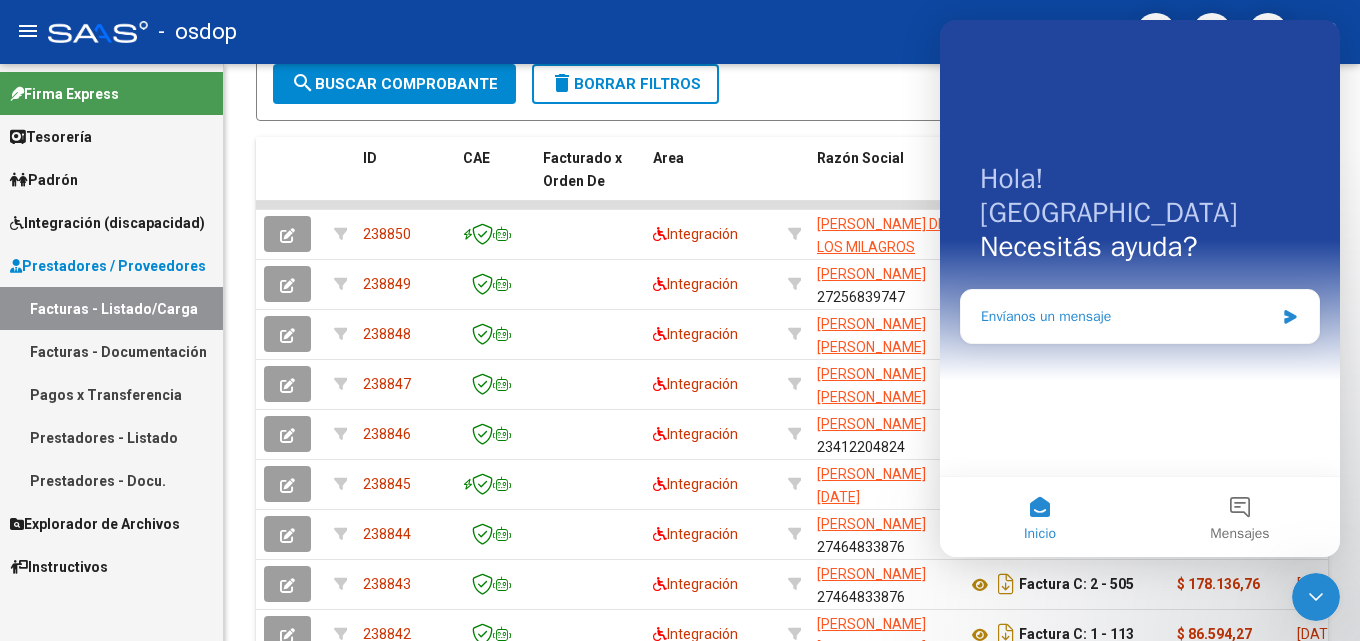 click on "Envíanos un mensaje" at bounding box center (1127, 316) 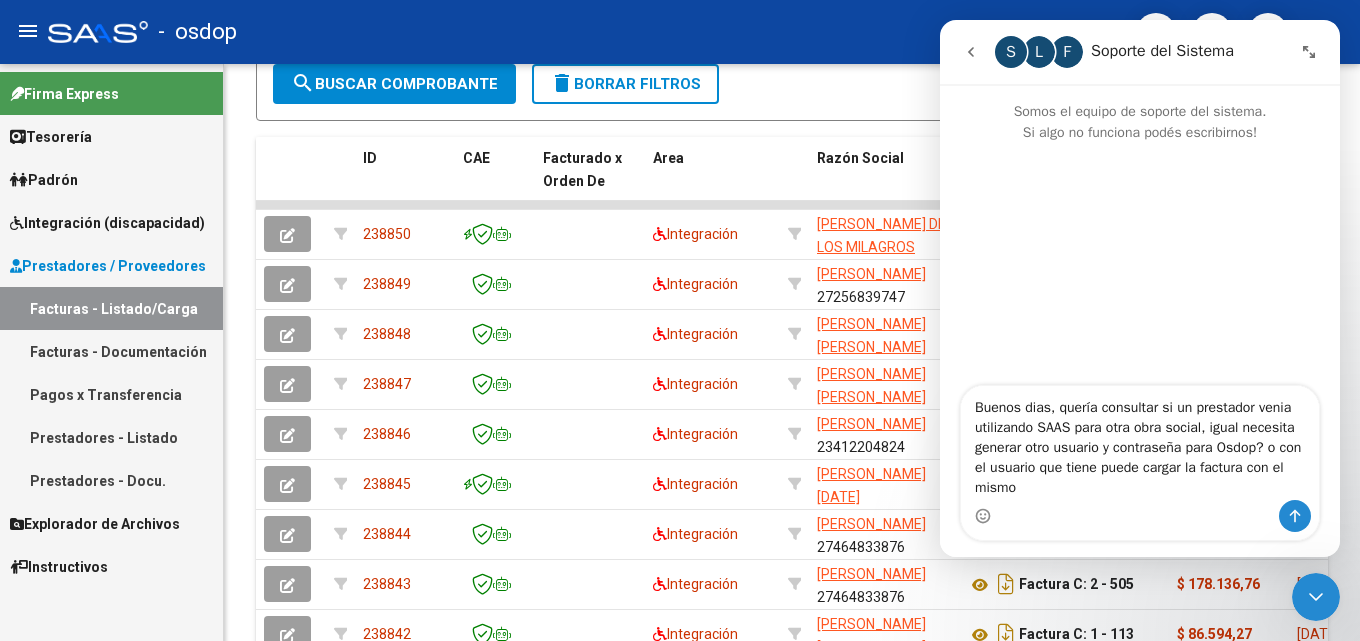 click on "Buenos dias, quería consultar si un prestador venia utilizando SAAS para otra obra social, igual necesita generar otro usuario y contraseña para Osdop? o con el usuario que tiene puede cargar la factura con el mismo" at bounding box center [1140, 443] 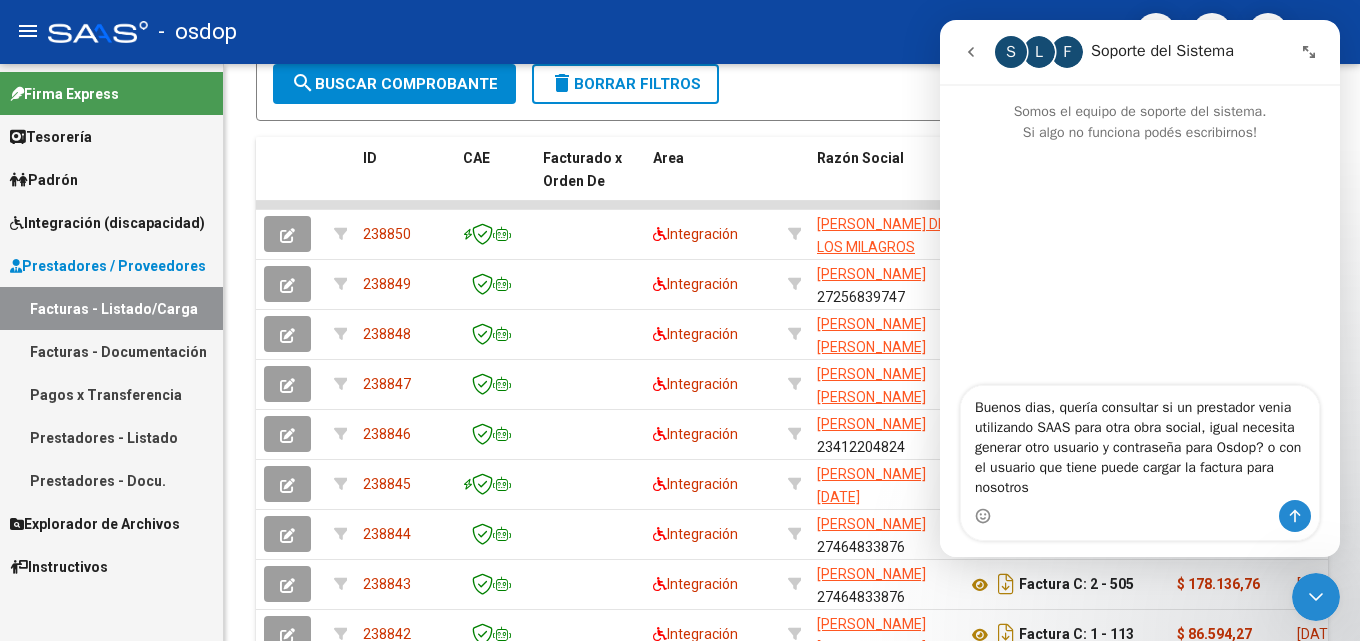 type on "Buenos dias, quería consultar si un prestador venia utilizando SAAS para otra obra social, igual necesita generar otro usuario y contraseña para Osdop? o con el usuario que tiene puede cargar la factura para nosotros?" 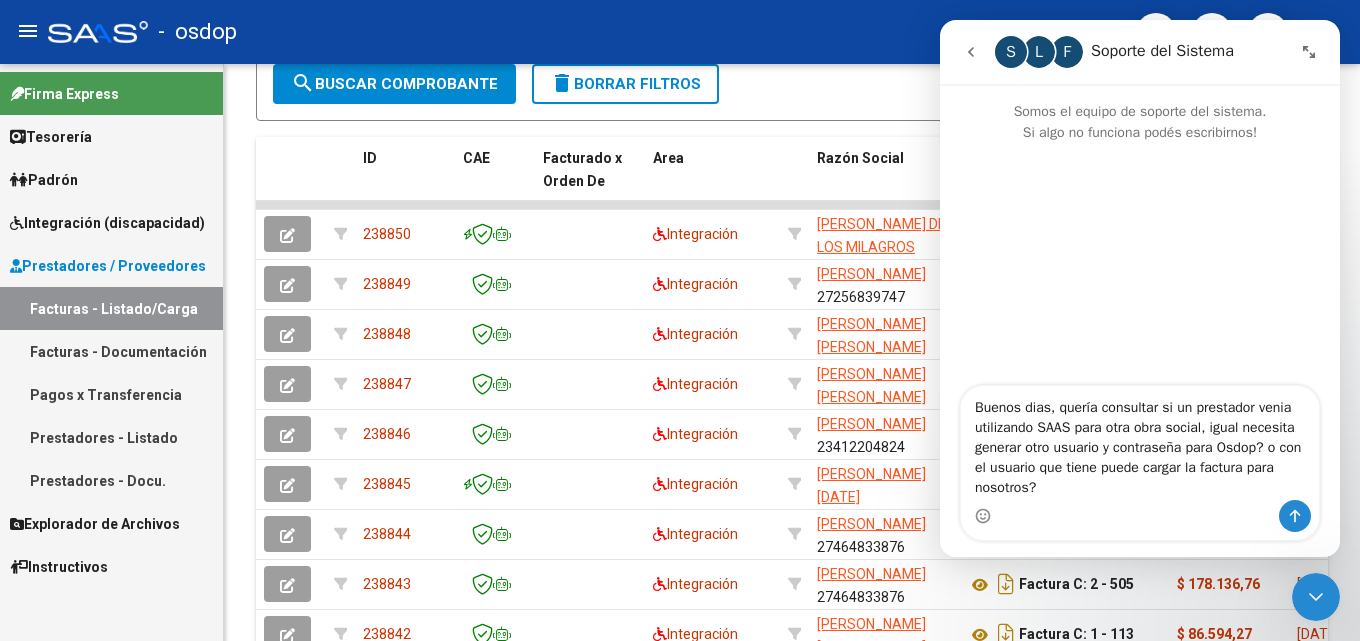type 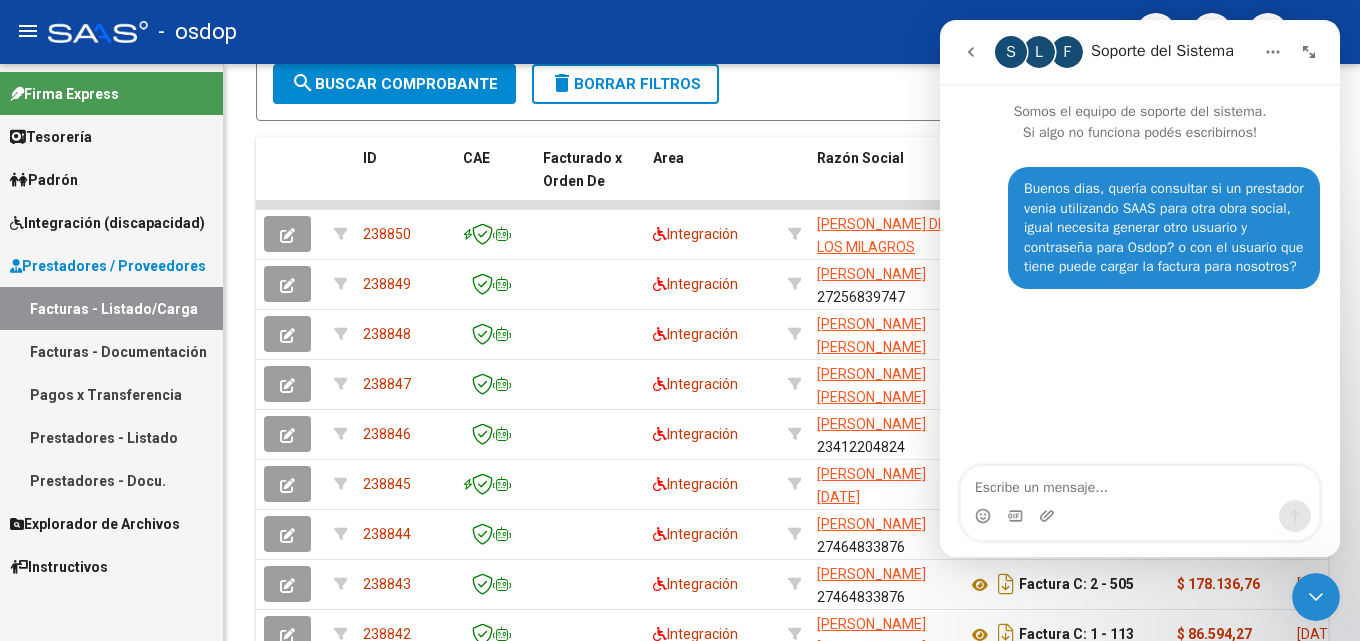 click on "Buenos dias, quería consultar si un prestador venia utilizando SAAS para otra obra social, igual necesita generar otro usuario y contraseña para Osdop? o con el usuario que tiene puede cargar la factura para nosotros? [GEOGRAPHIC_DATA]  •  Hace 6m" at bounding box center [1140, 305] 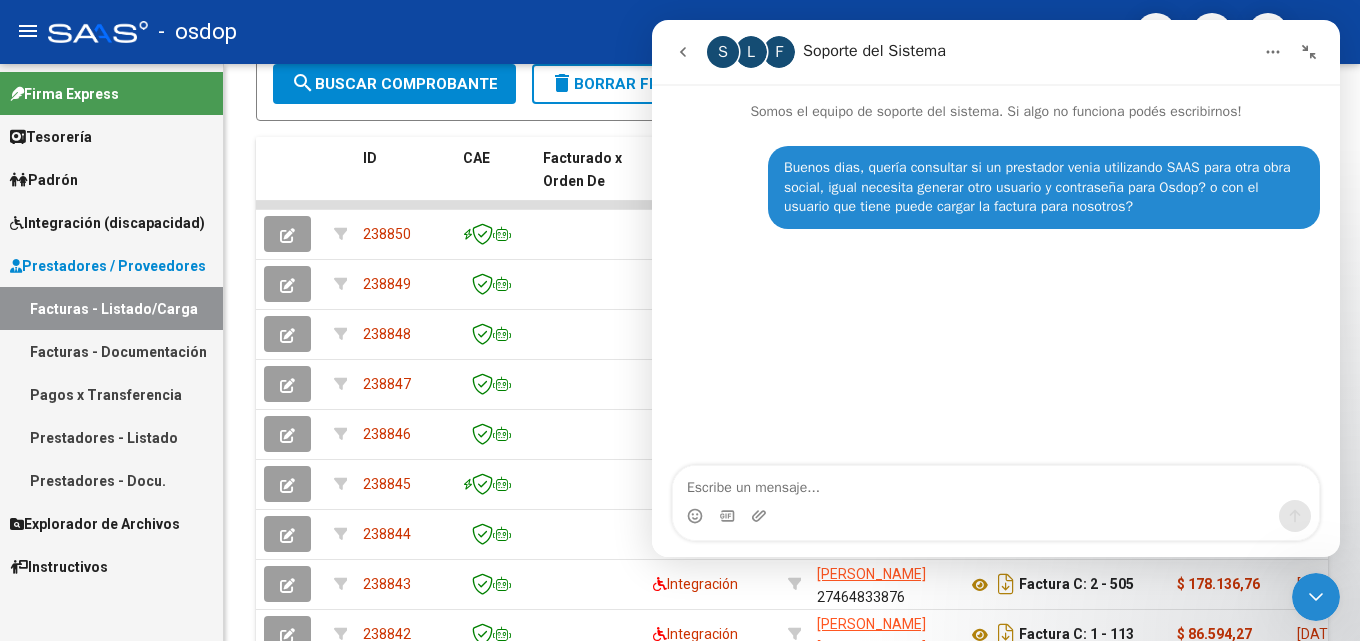 click at bounding box center (1309, 52) 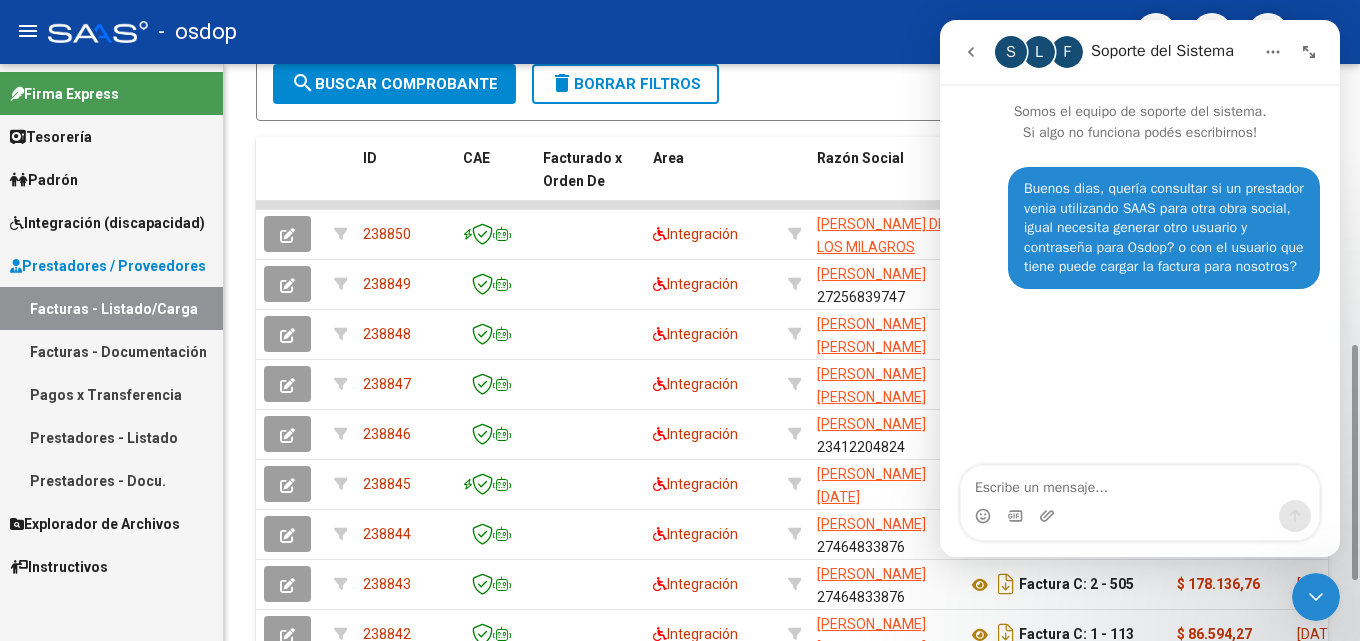 click on "Video tutorial   PRESTADORES -> Listado de CPBTs Emitidos por Prestadores / Proveedores (alt+q)   Cargar Comprobante
Carga Masiva  cloud_download  CSV  cloud_download  EXCEL  cloud_download  Estandar   Descarga Masiva
Filtros Id Area Area Seleccionar Gerenciador Seleccionar Gerenciador No  Confirmado Todos  Cargado desde Masivo   Mostrar totalizadores   FILTROS DEL COMPROBANTE  Comprobante Tipo Comprobante Tipo Start date – Fec. Comprobante Desde / Hasta Días Emisión Desde(cant. días) Días Emisión Hasta(cant. días) CUIT / Razón Social Pto. Venta Nro. Comprobante Código SSS CAE Válido CAE Válido Todos  Cargado Módulo Hosp. Todos  Tiene facturacion Apócrifa Hospital Refes  FILTROS DE INTEGRACION  Todos  Cargado en Para Enviar SSS Período De Prestación Campos del Archivo de Rendición Devuelto x SSS (dr_envio) Todos  Rendido x SSS (dr_envio) Tipo de Registro Tipo de Registro Período Presentación Período [PERSON_NAME] del Legajo Asociado (preaprobación) Todos   MAS FILTROS  –" 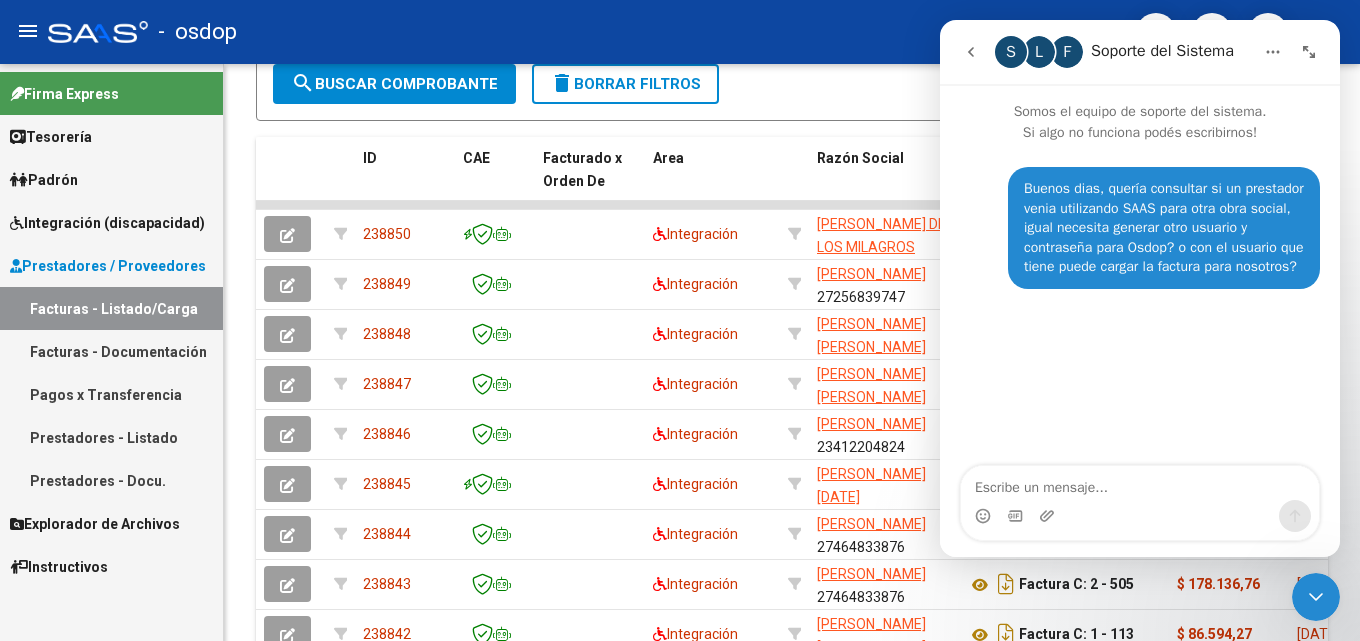 click 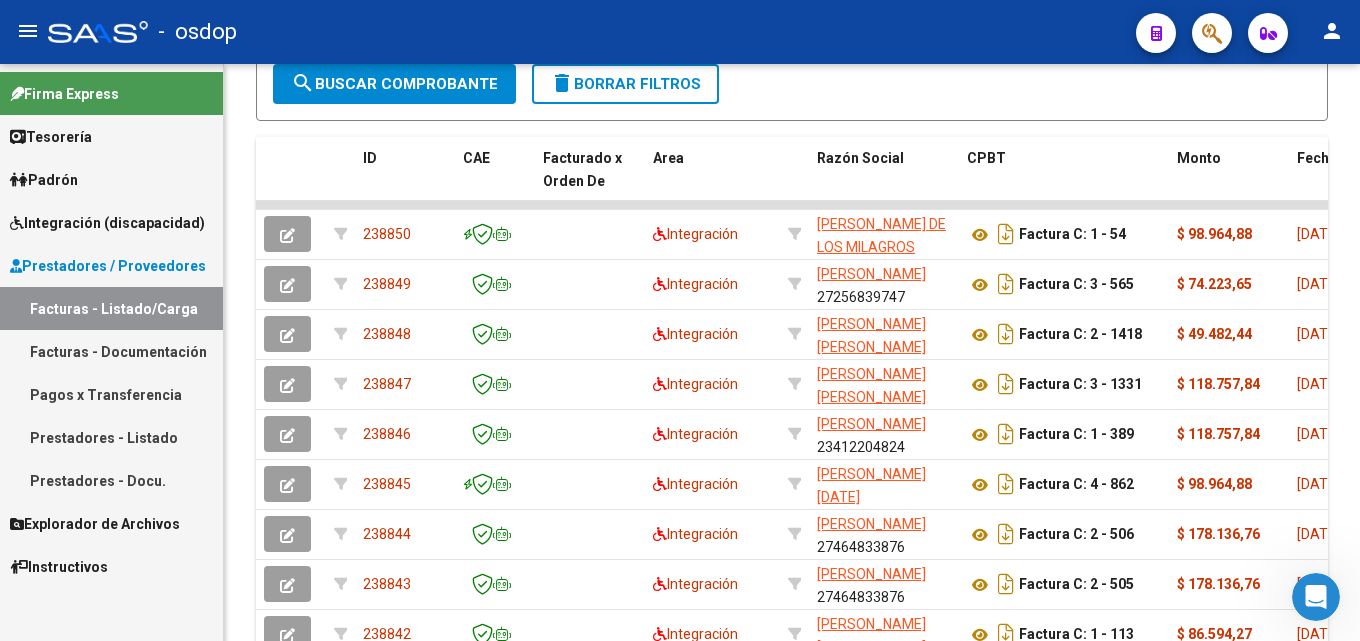 scroll, scrollTop: 0, scrollLeft: 0, axis: both 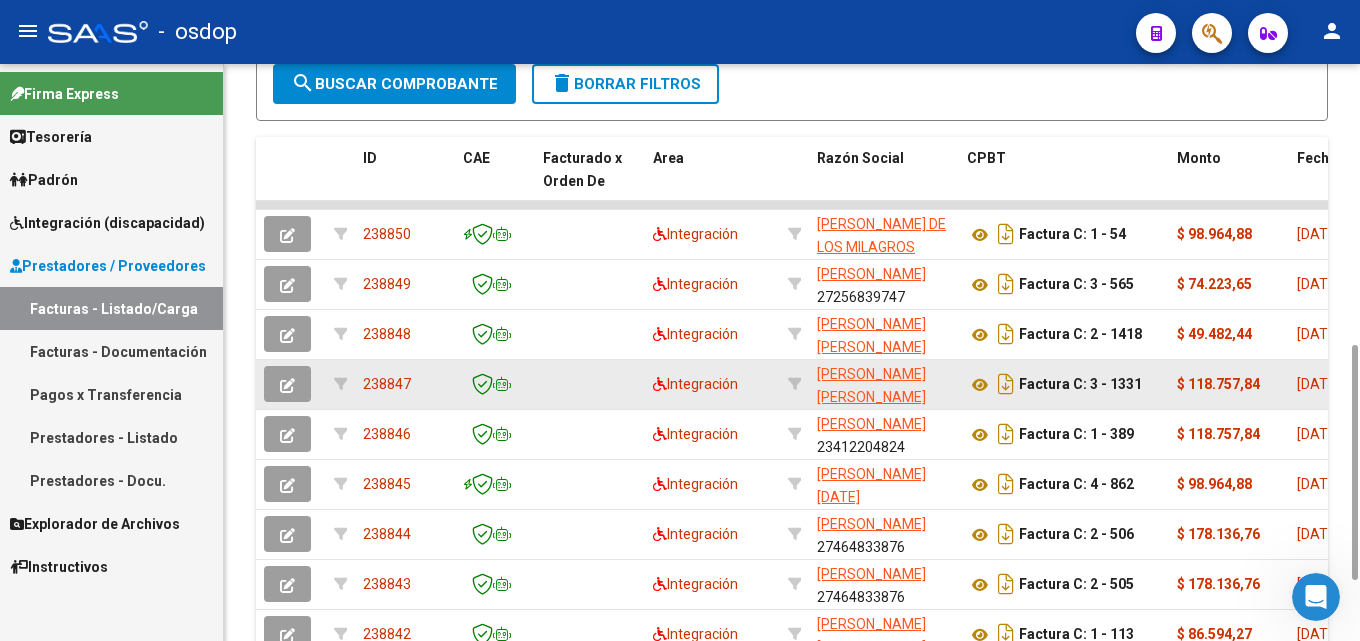 click 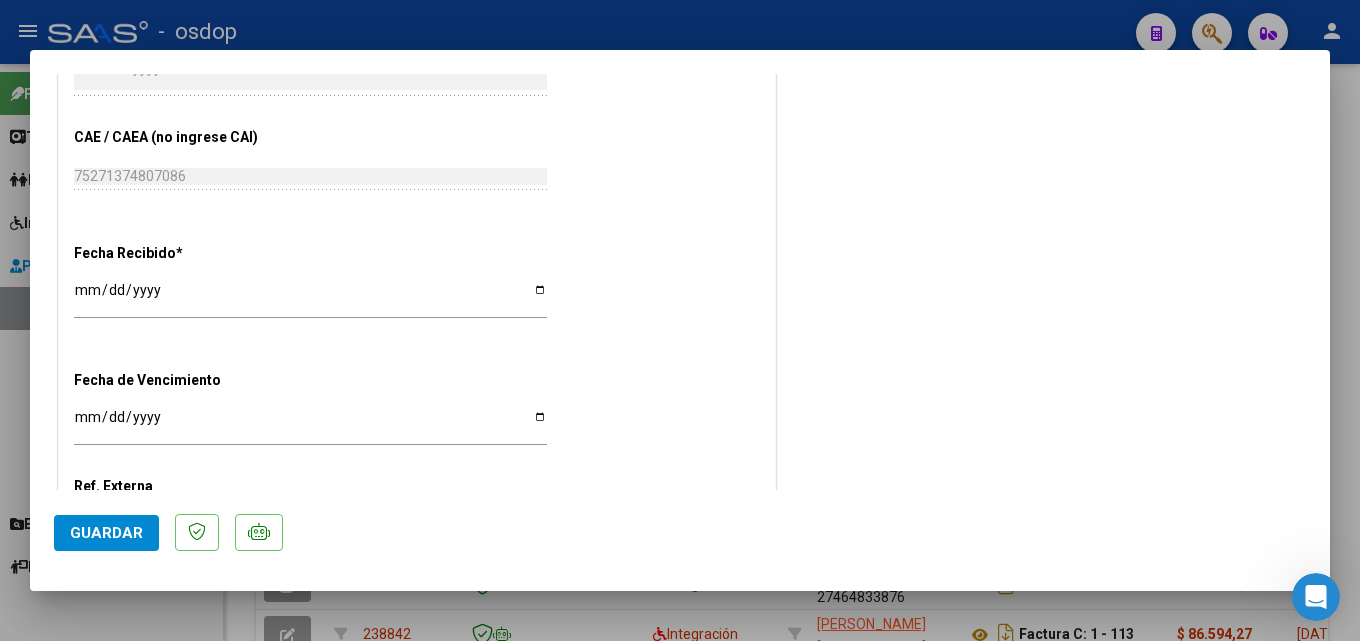scroll, scrollTop: 1305, scrollLeft: 0, axis: vertical 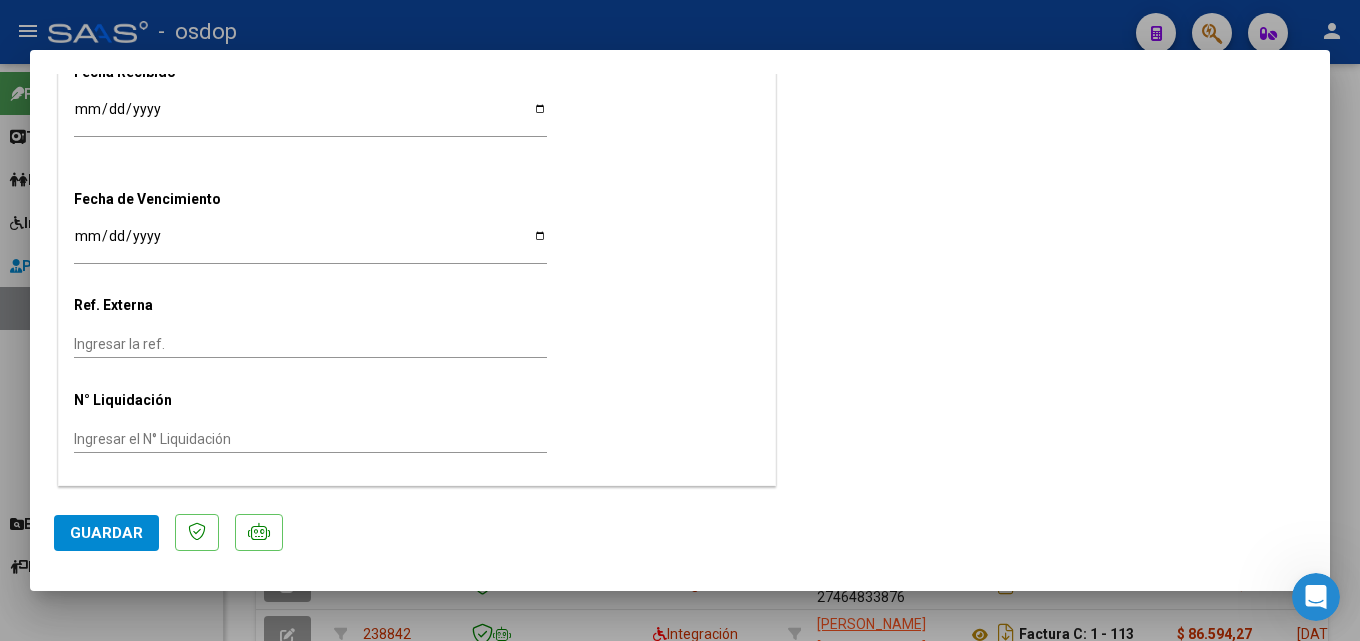 click at bounding box center (680, 320) 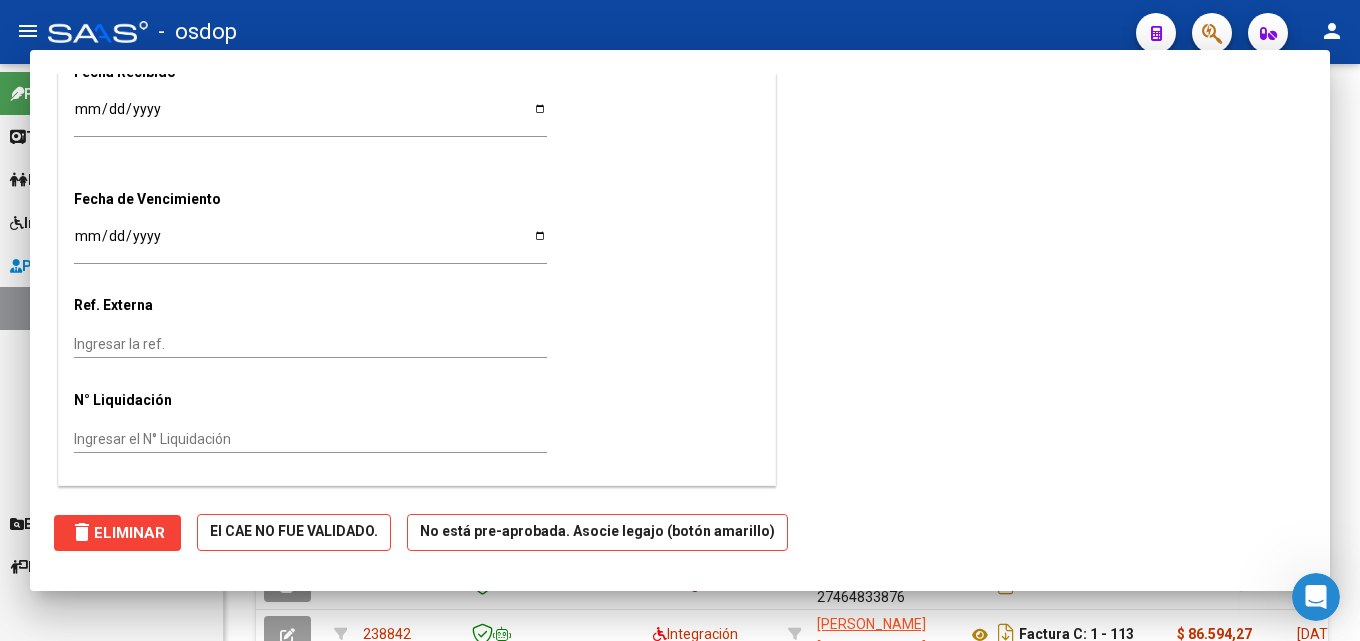 scroll, scrollTop: 0, scrollLeft: 0, axis: both 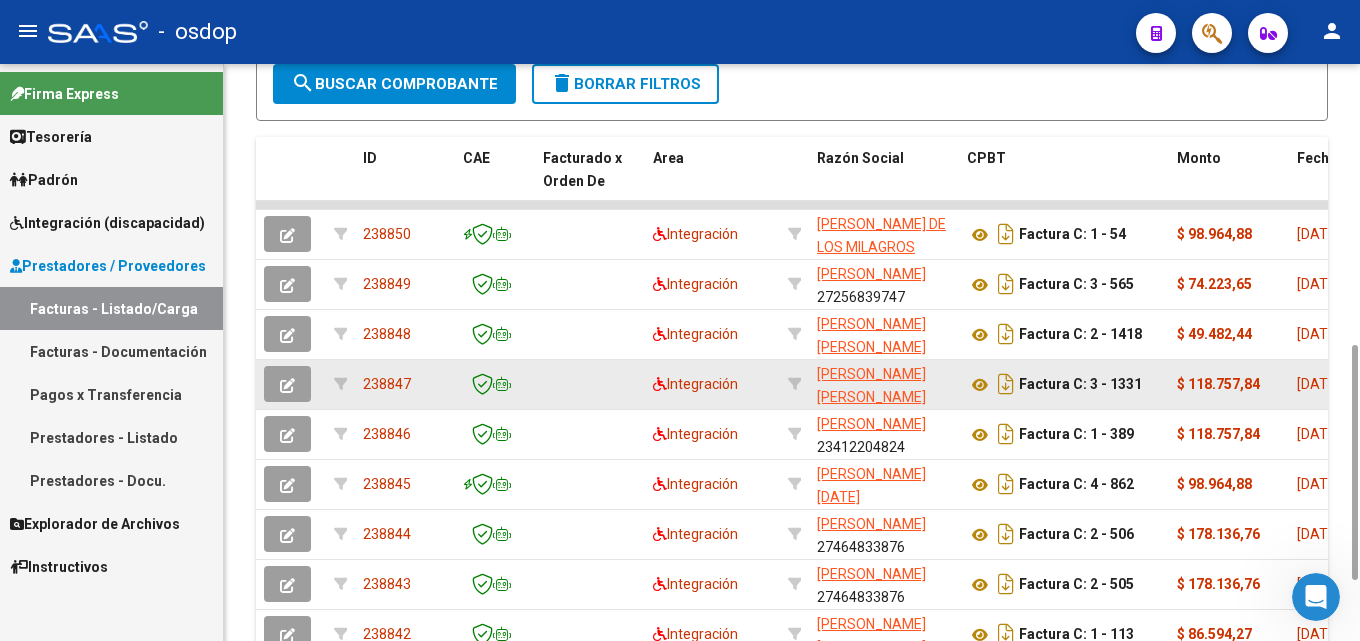 click 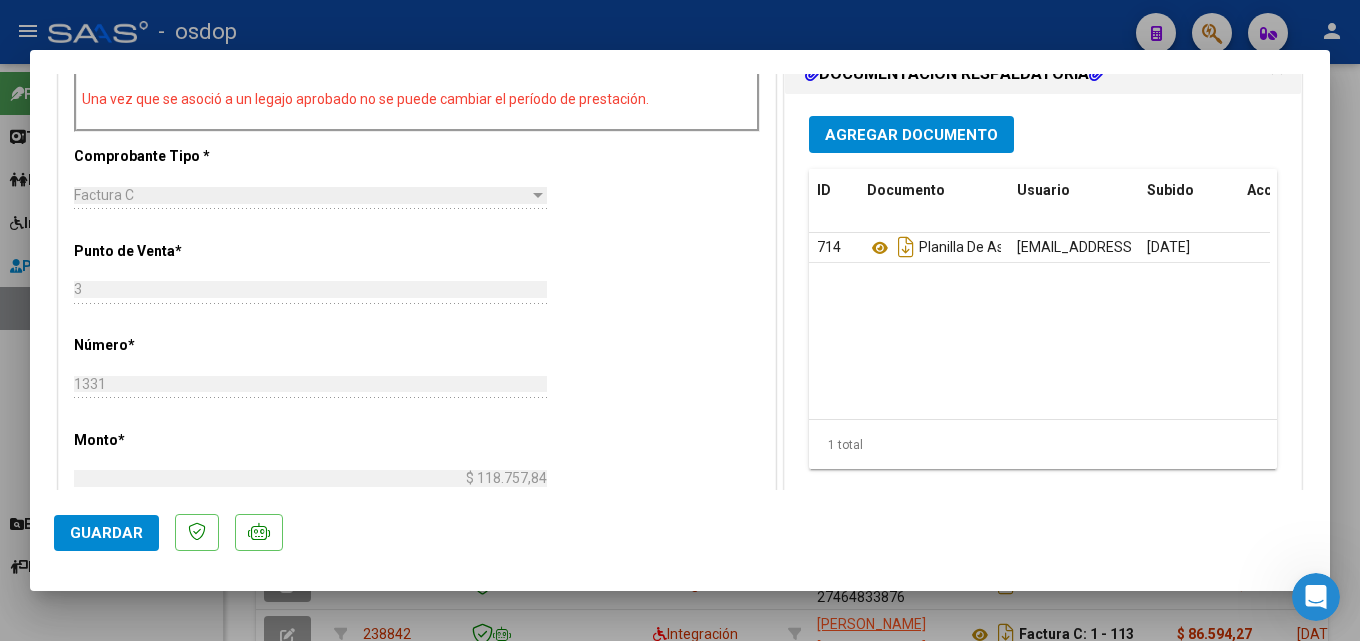 scroll, scrollTop: 625, scrollLeft: 0, axis: vertical 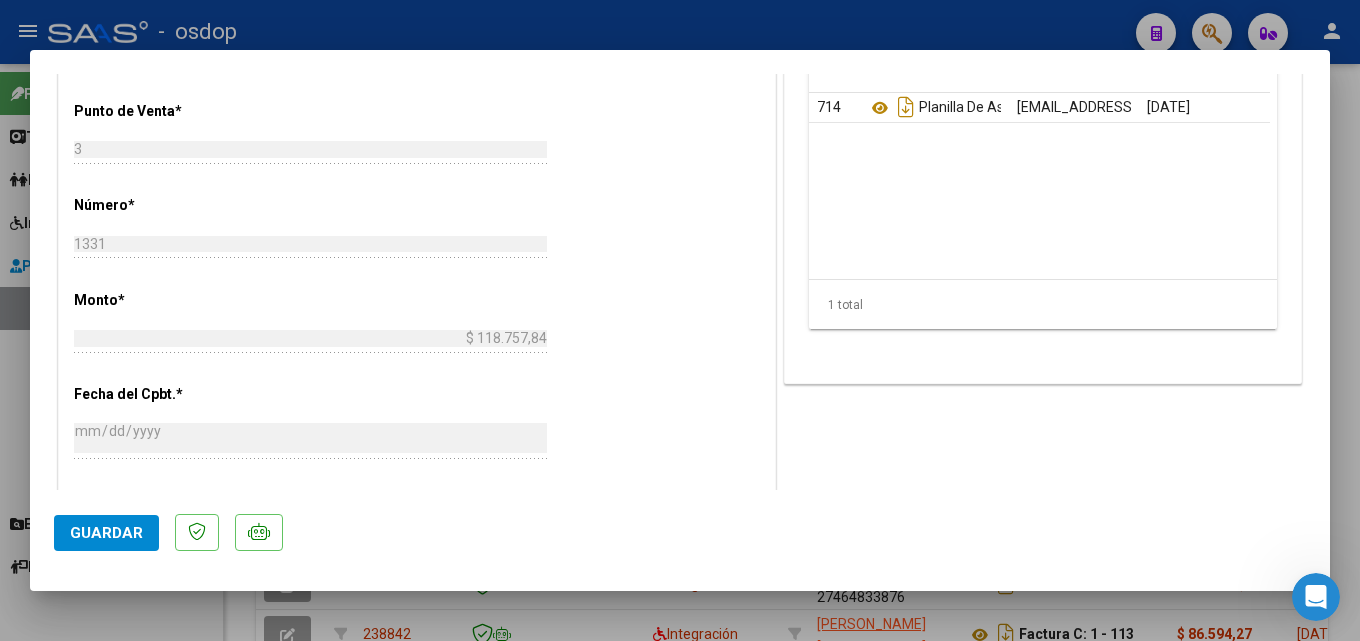 click on "COMENTARIOS Comentarios De la Obra Social: Comentarios de la Obra Social (no visibles para el prestador/gerenciador): PREAPROBACIÓN PARA INTEGRACION  El afiliado figura en el ultimo padrón que tenemos de la SSS de  202505     FTP SSS  Legajo preaprobado para Período de Prestación:  202506 Ver Legajo Asociado  CUIL:  20503727987  Nombre y Apellido:  [PERSON_NAME] Desde:  202501  Período Hasta:  202512  Admite Dependencia:   NO  Comentario:  250102 - [MEDICAL_DATA] / 3ses/sem
Plus Patagonico save  Quitar Legajo   DOCUMENTACIÓN RESPALDATORIA  Agregar Documento ID Documento Usuario Subido Acción 714  Planilla De Asistencia   [EMAIL_ADDRESS][DOMAIN_NAME] - . [PERSON_NAME] [PERSON_NAME]   [DATE]   1 total   1" at bounding box center (1043, 184) 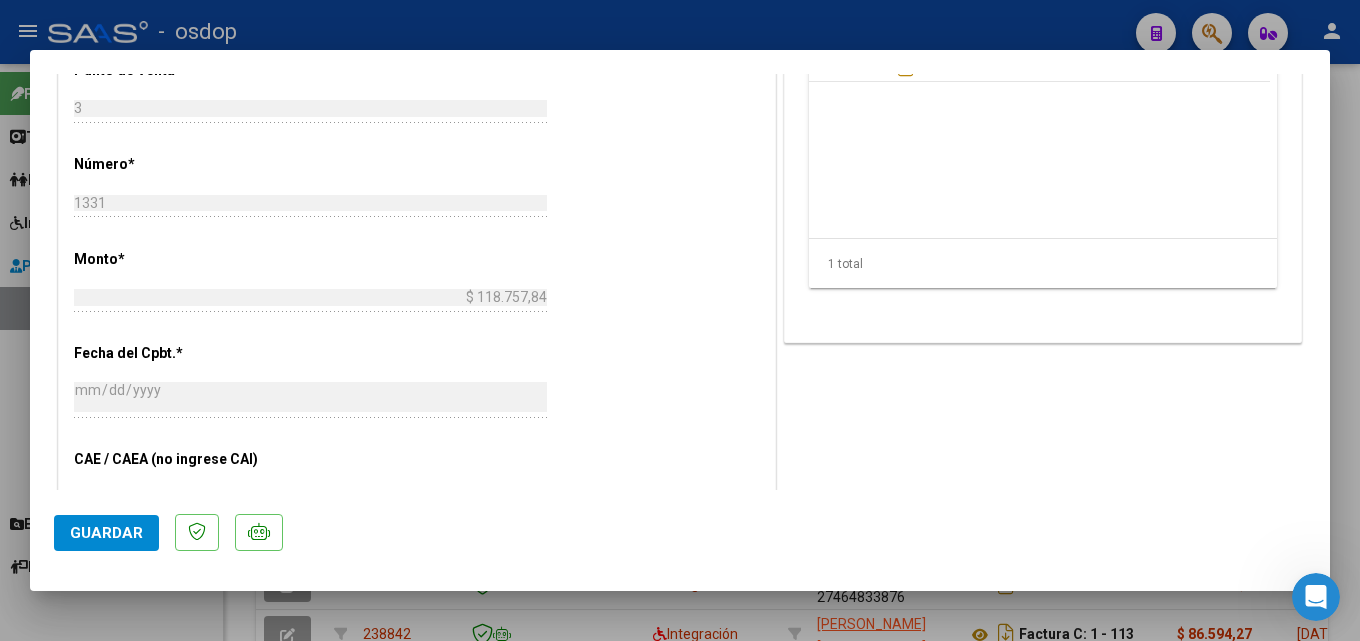 scroll, scrollTop: 793, scrollLeft: 0, axis: vertical 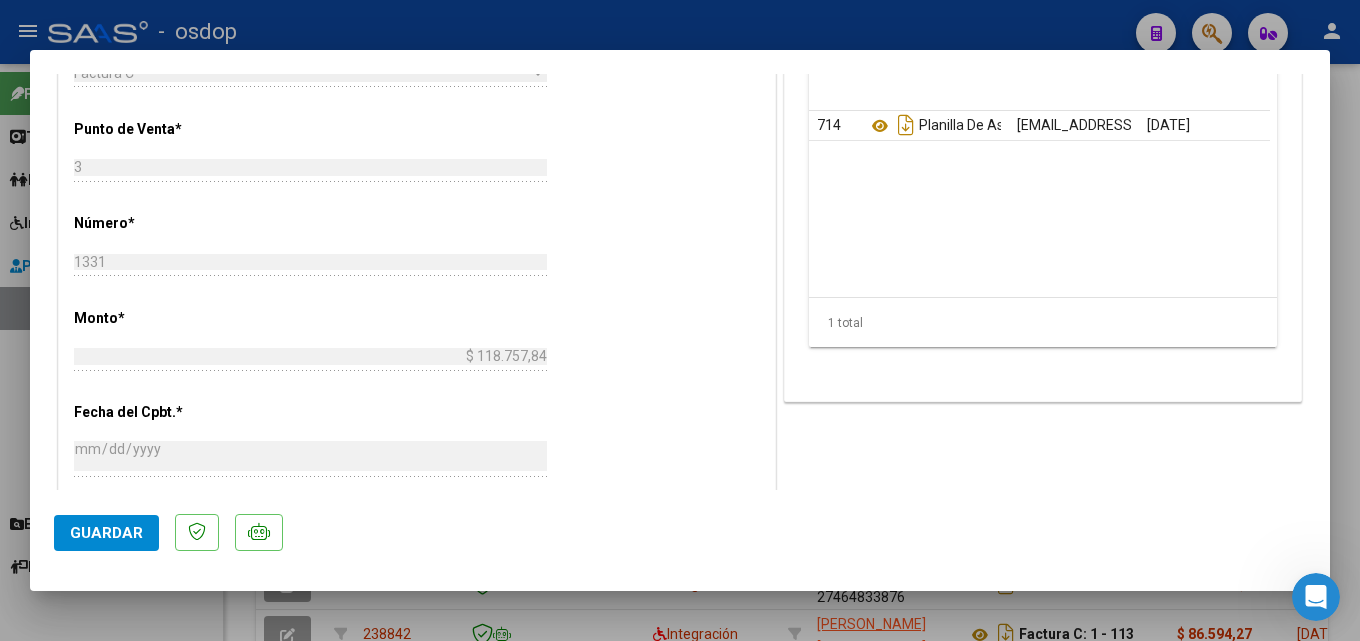 click at bounding box center (680, 320) 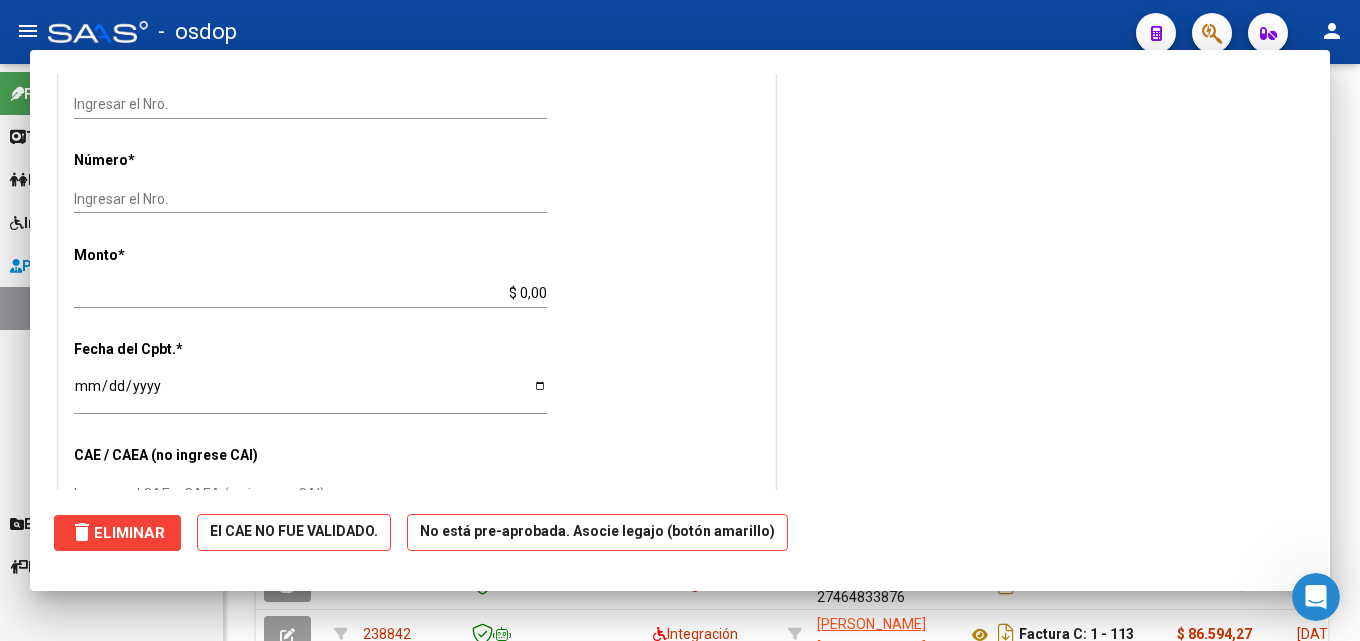 scroll, scrollTop: 681, scrollLeft: 0, axis: vertical 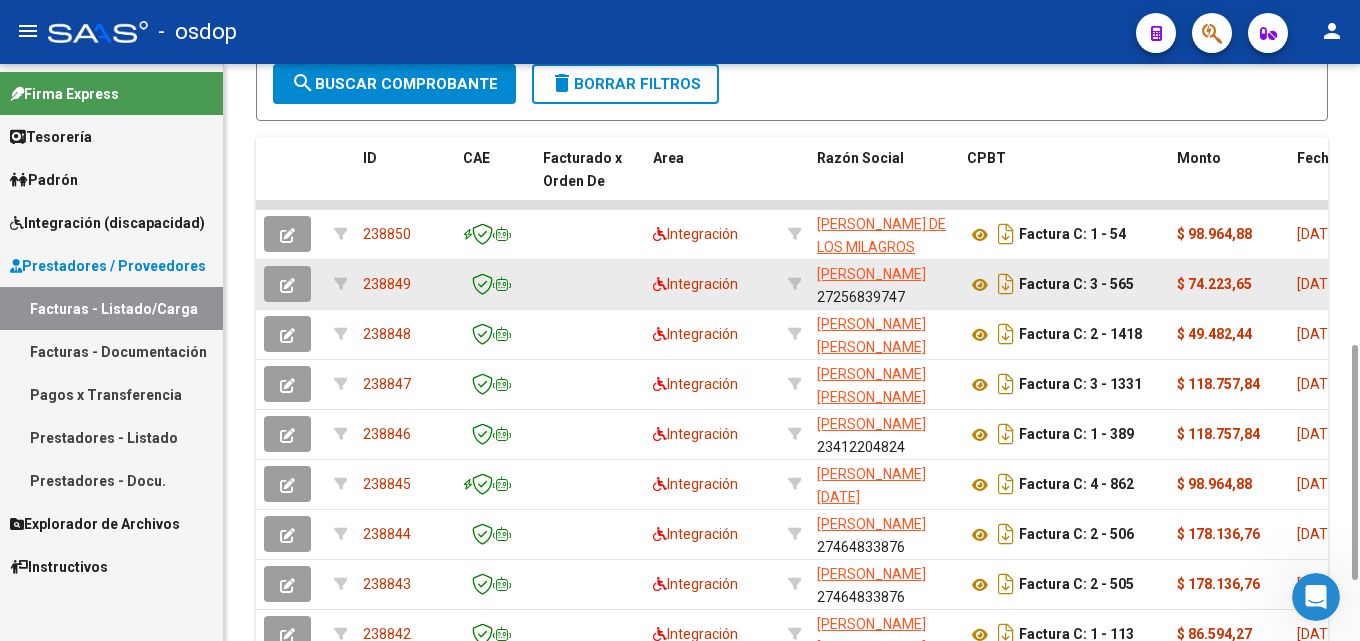 click 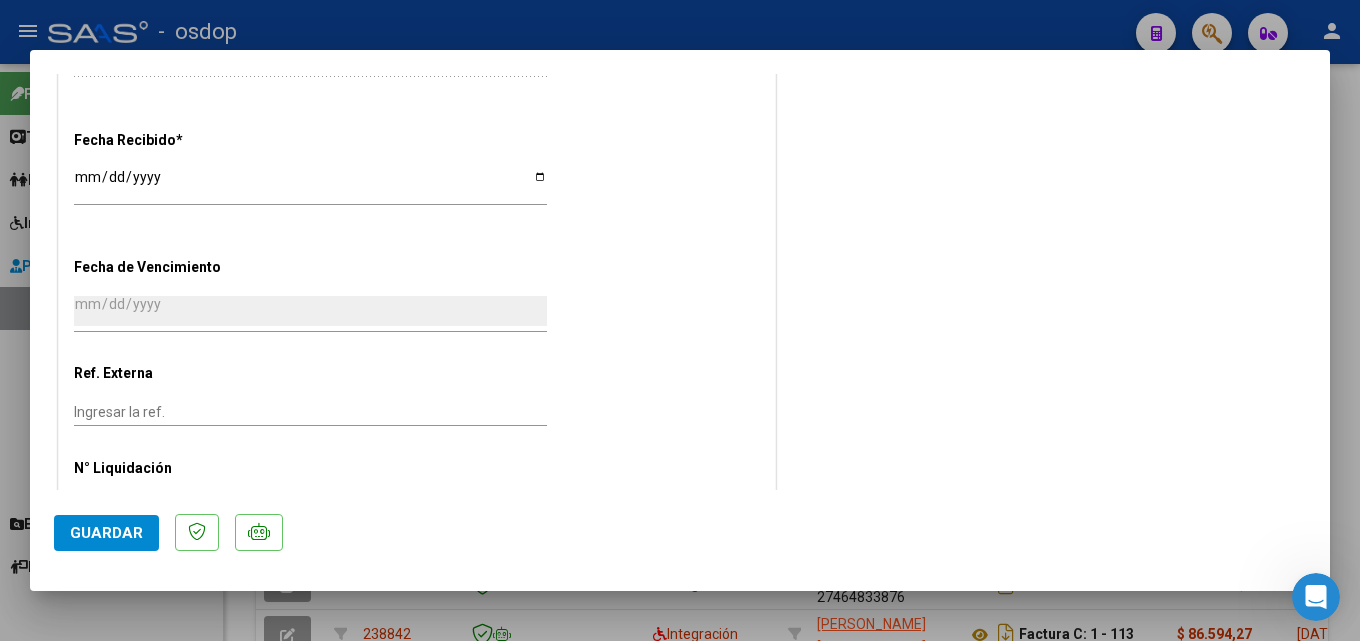 scroll, scrollTop: 1305, scrollLeft: 0, axis: vertical 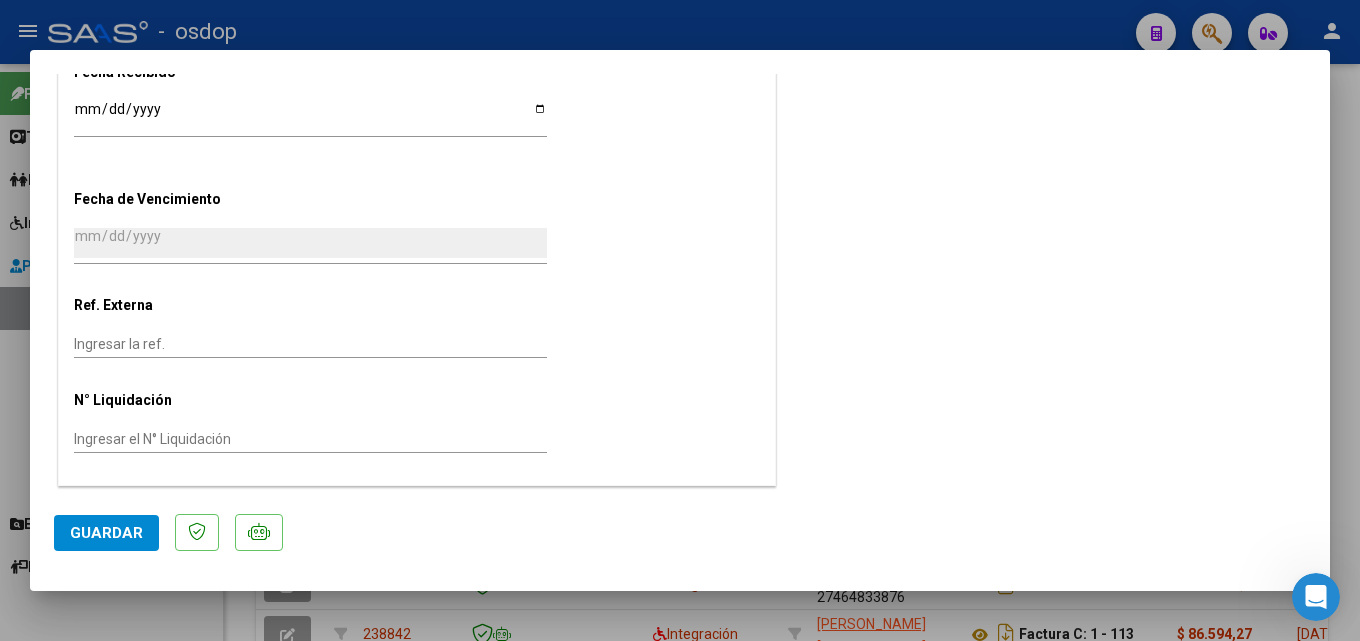 click at bounding box center [680, 320] 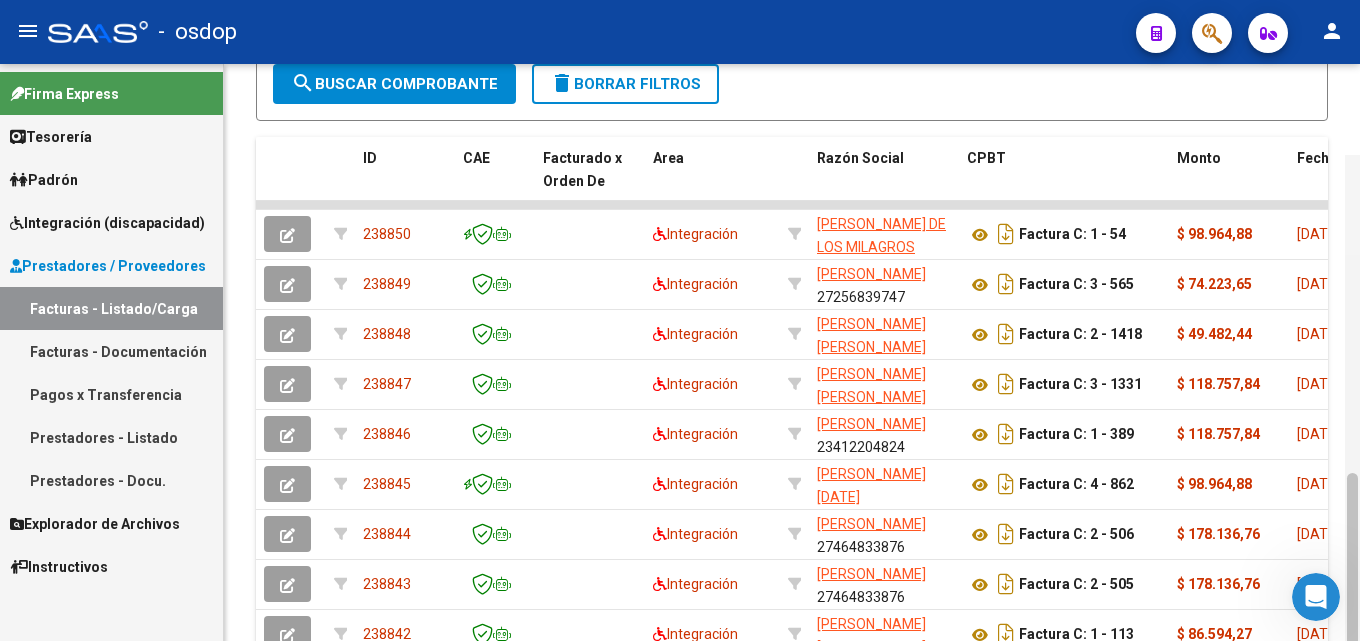 scroll, scrollTop: 839, scrollLeft: 0, axis: vertical 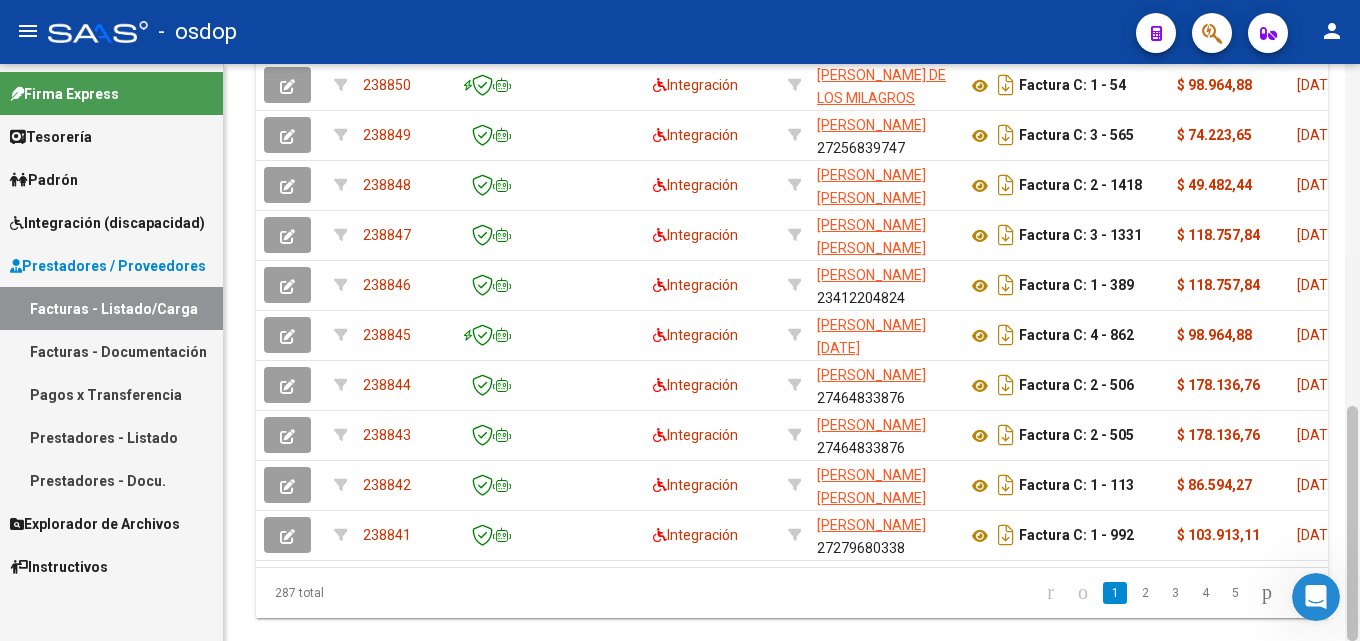 drag, startPoint x: 1356, startPoint y: 426, endPoint x: 1359, endPoint y: 532, distance: 106.04244 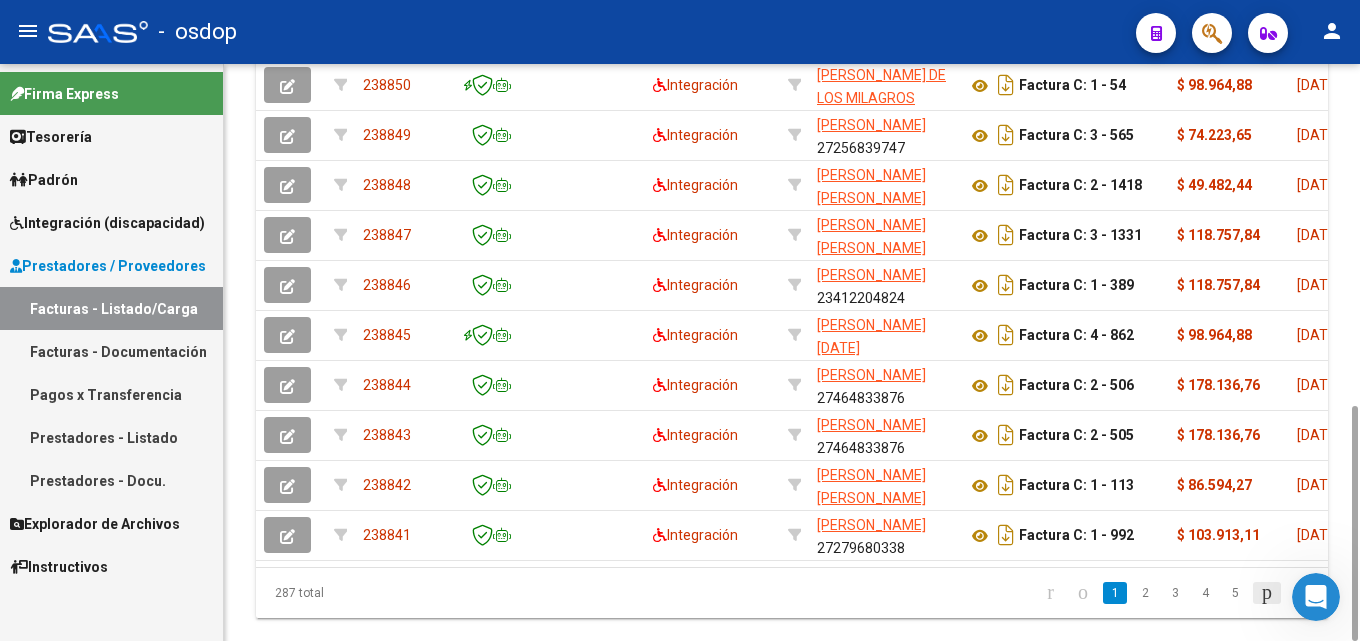 click 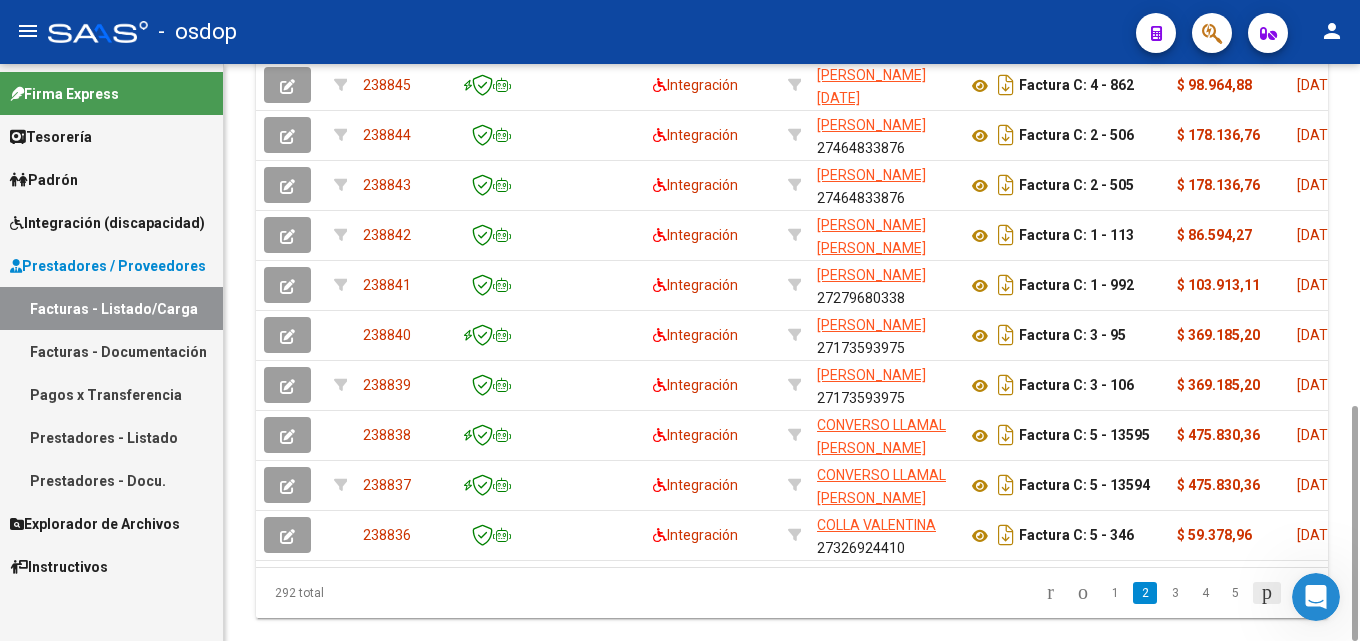 click 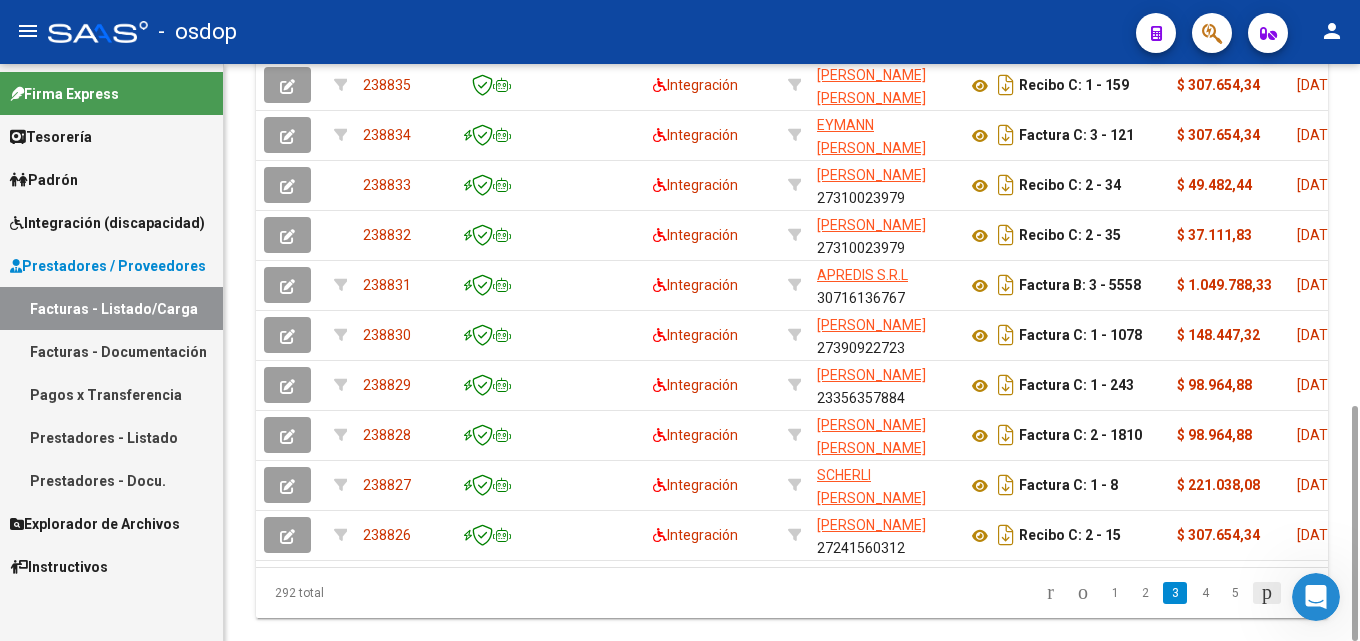 click 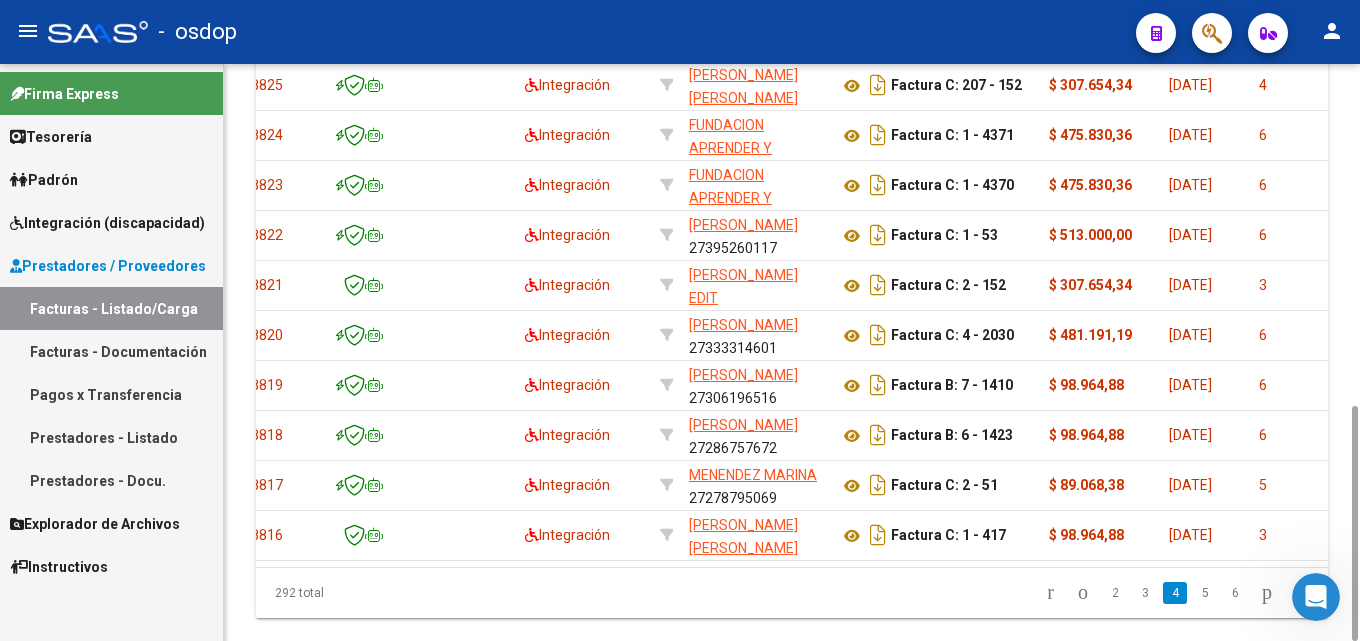 scroll, scrollTop: 0, scrollLeft: 178, axis: horizontal 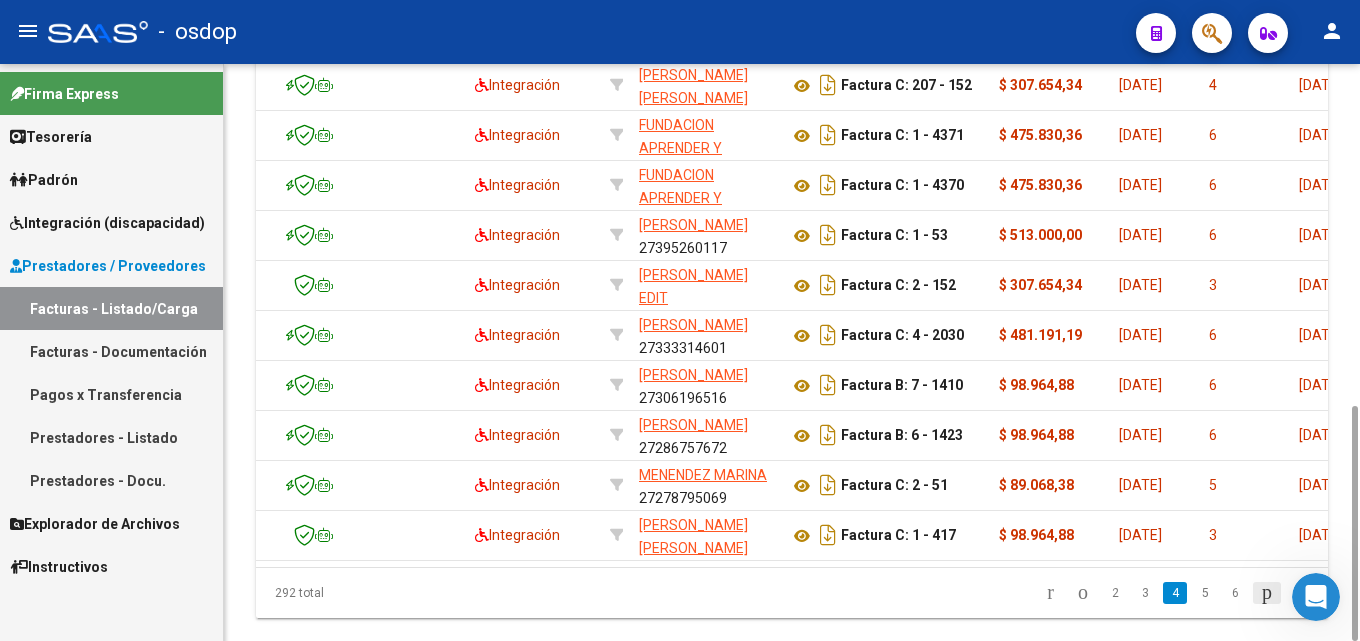click 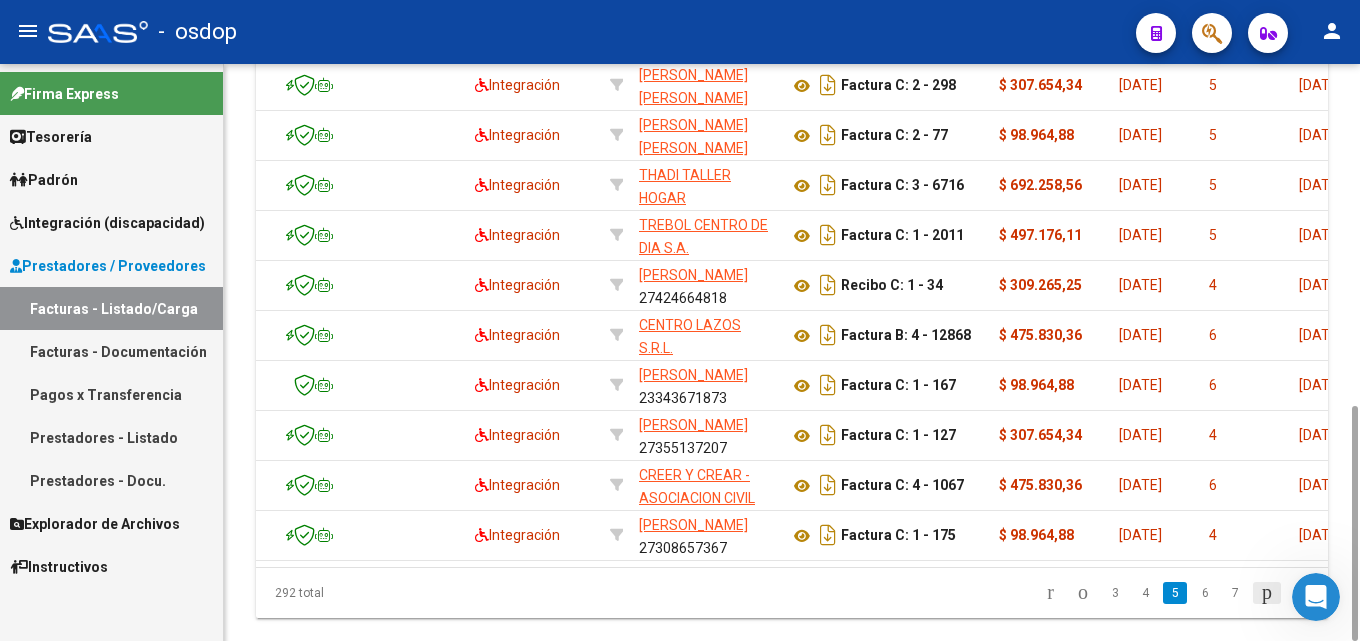click 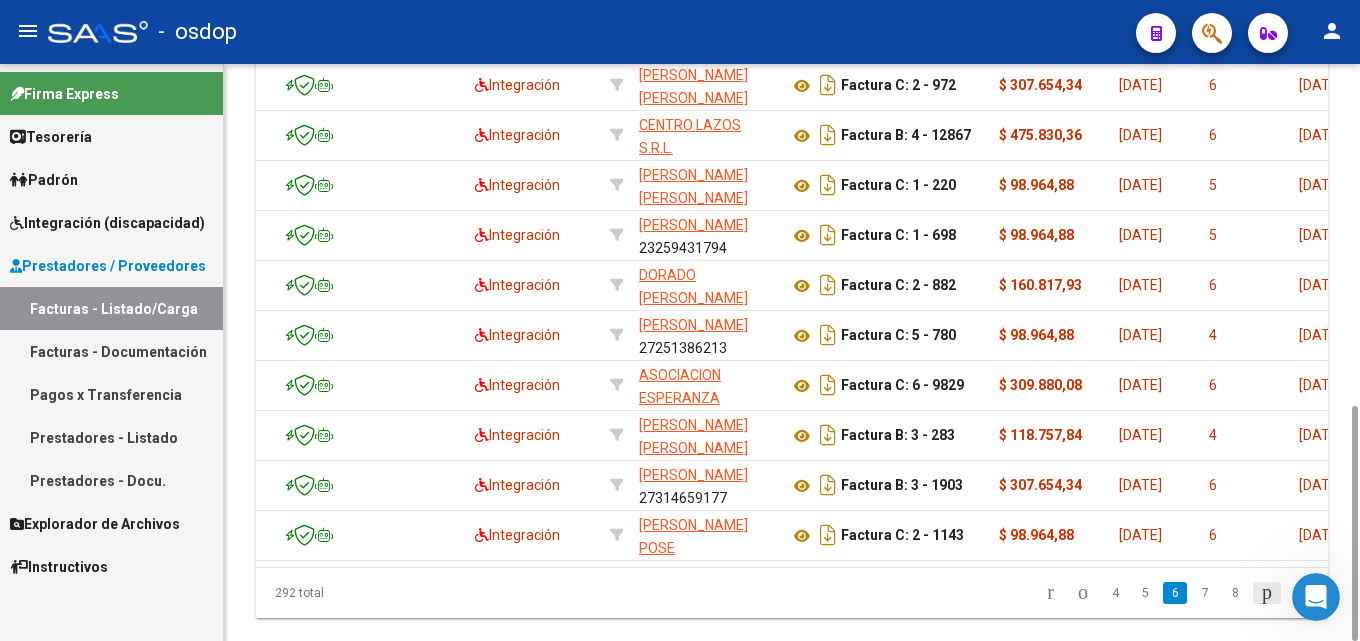 click 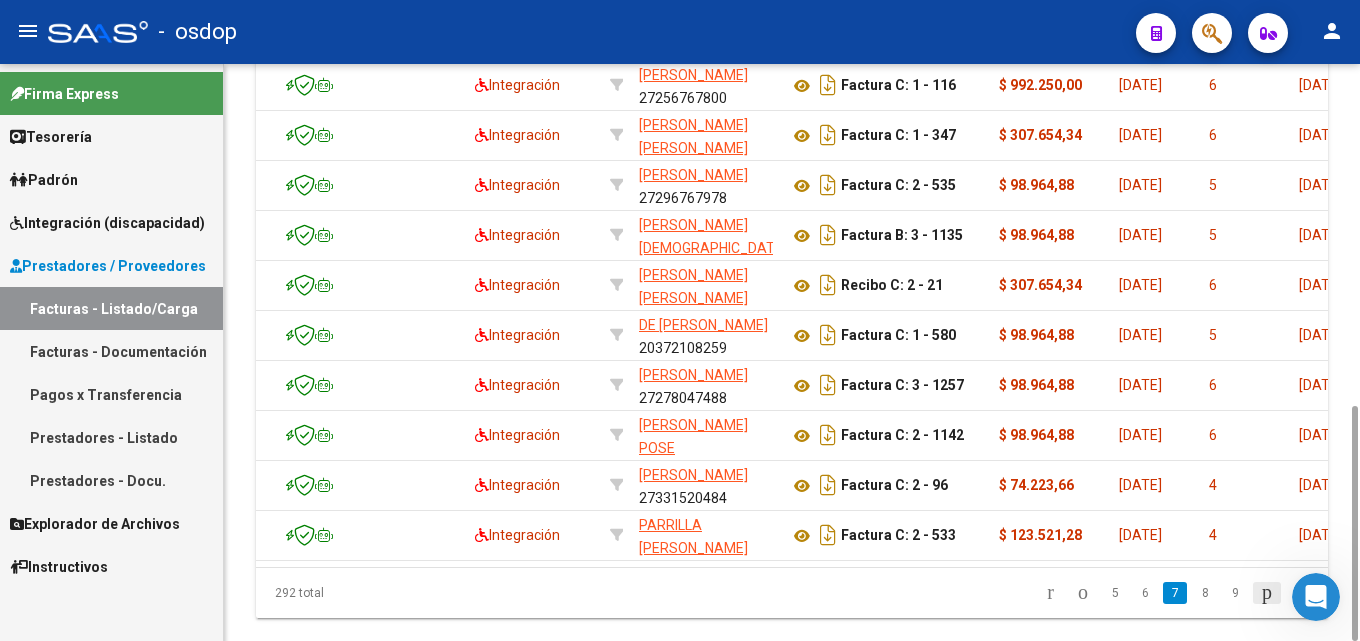 click 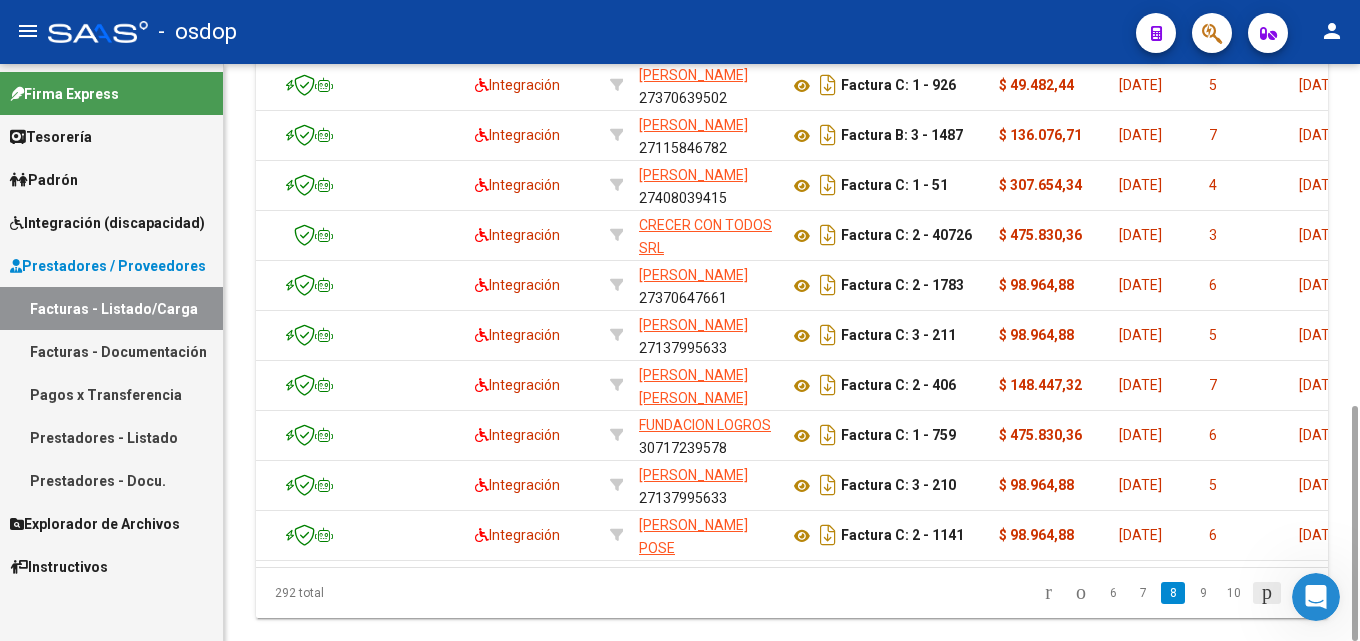 click 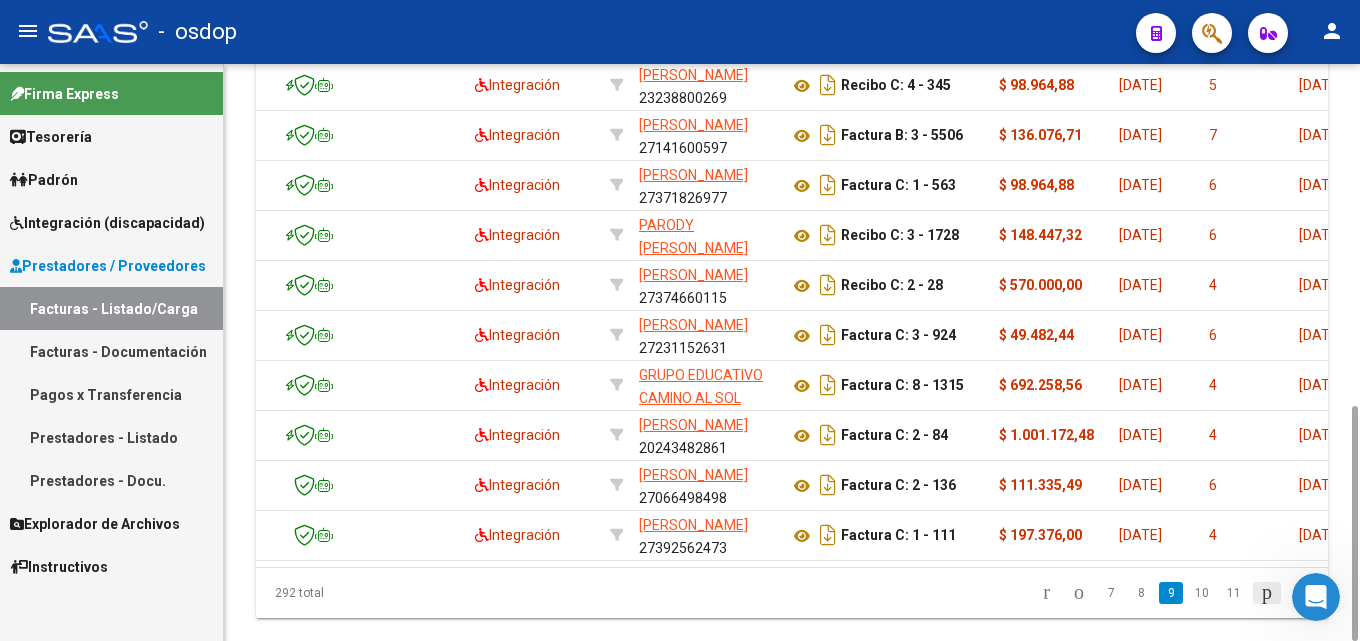 click 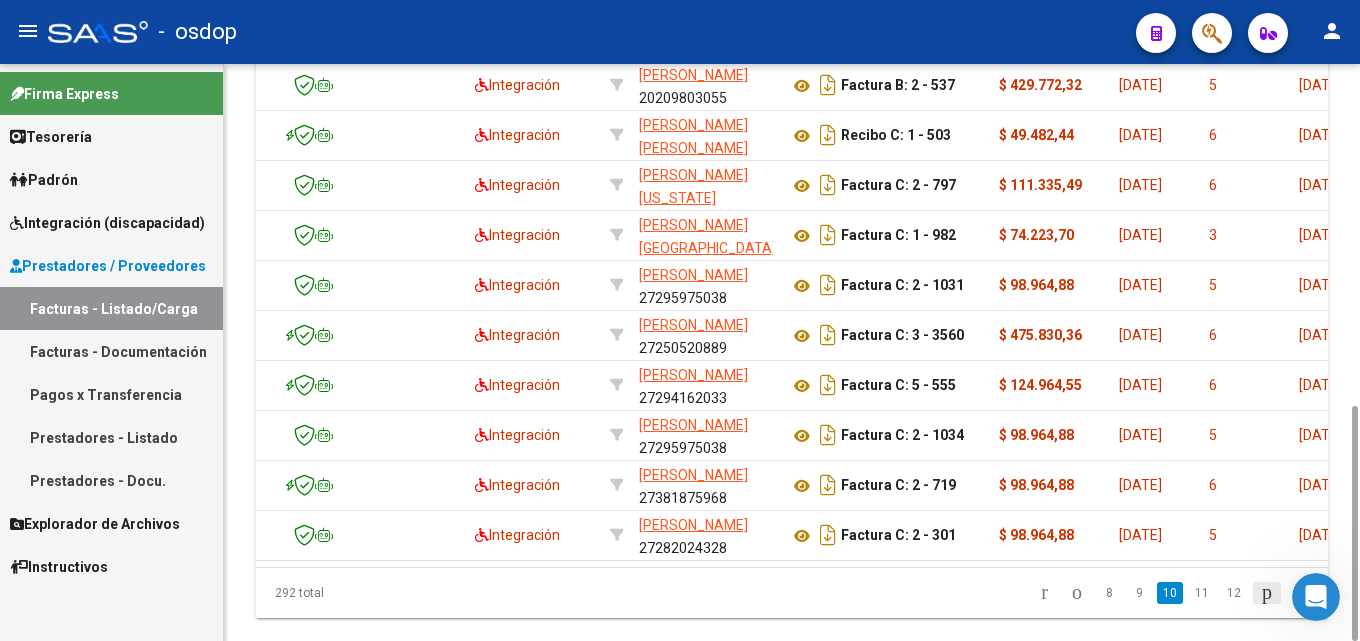 click 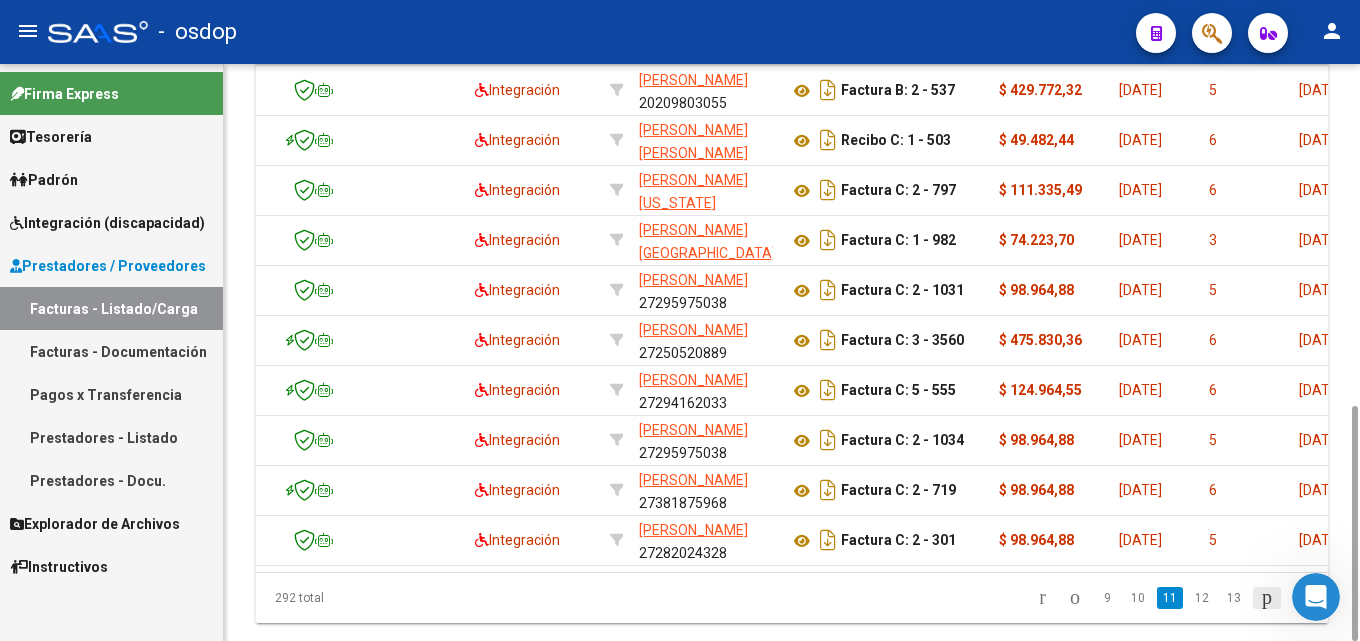 click on "292 total   9   10   11   12   13" 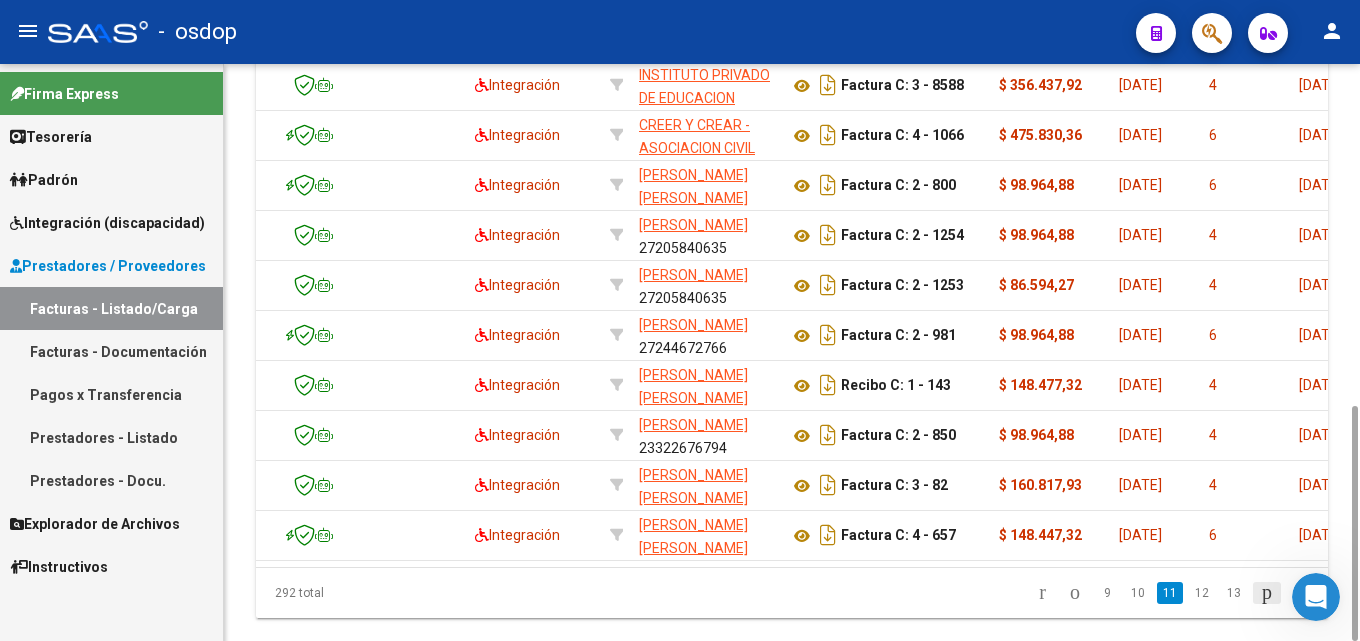 click 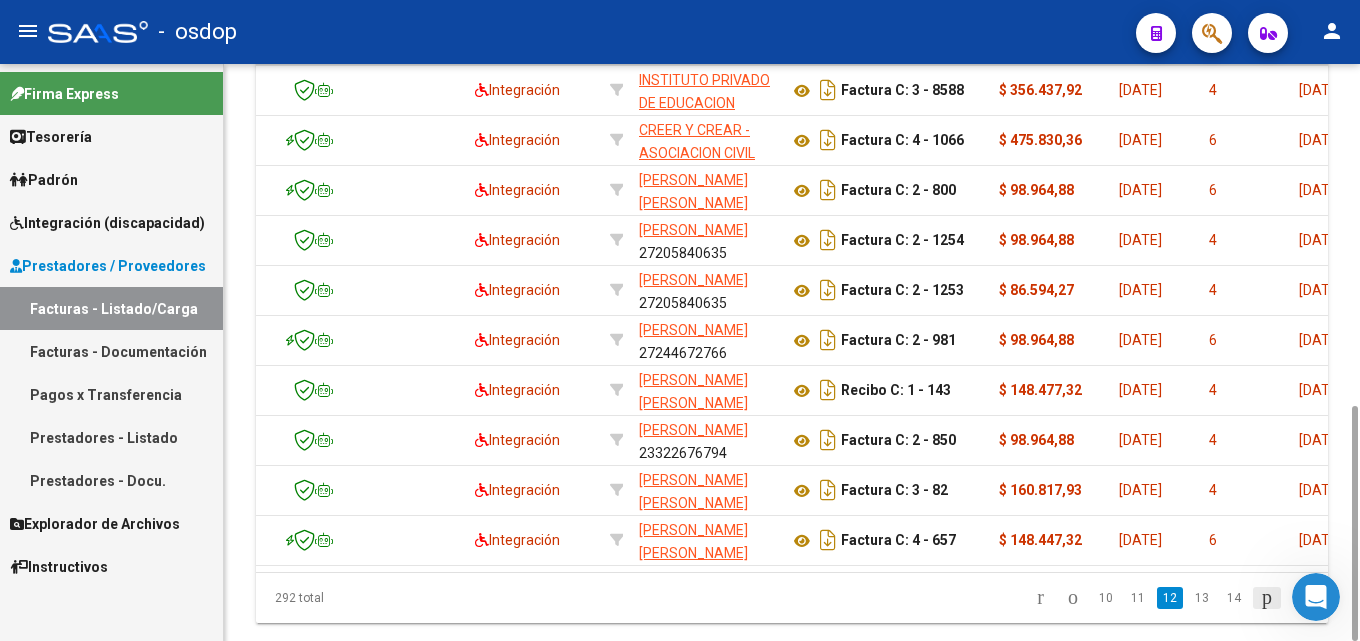 click on "292 total   10   11   12   13   14" 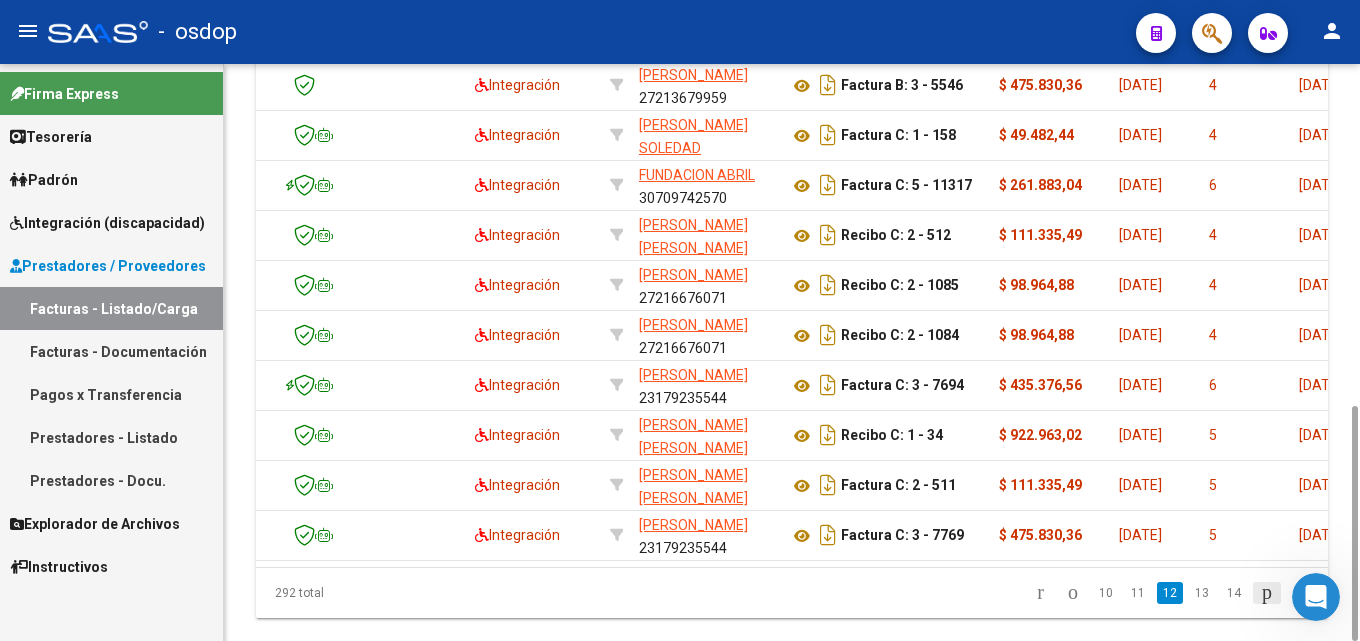 click 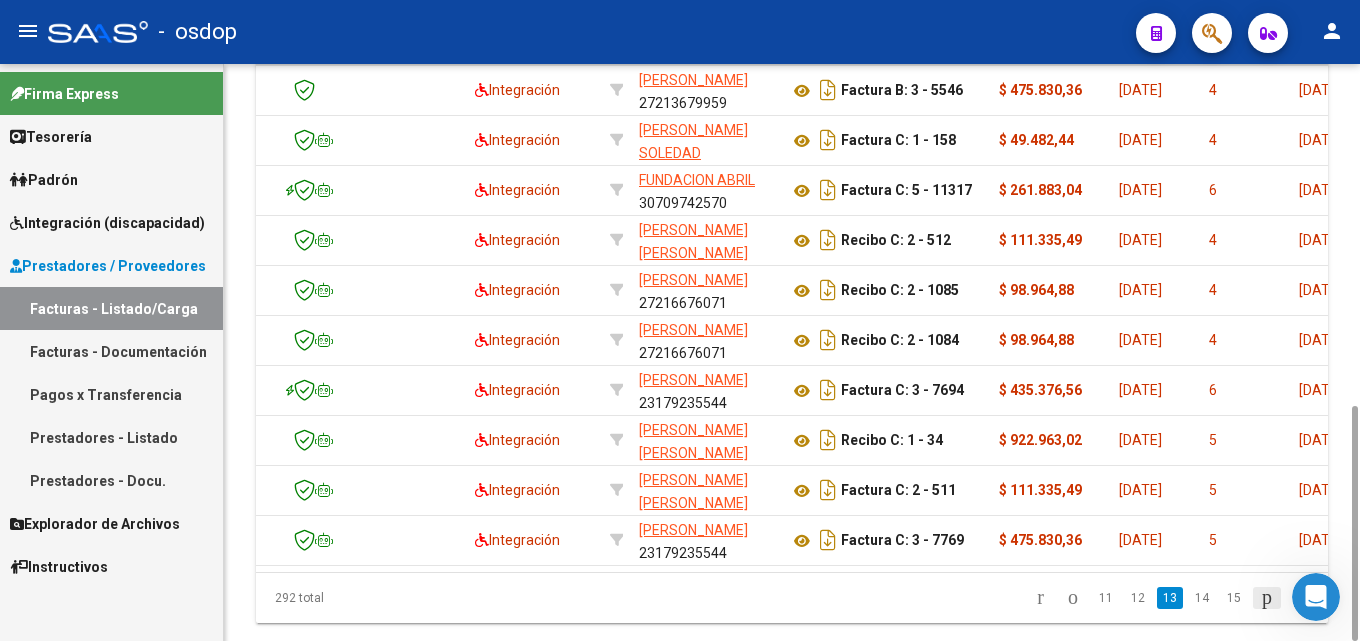 click on "292 total   11   12   13   14   15" 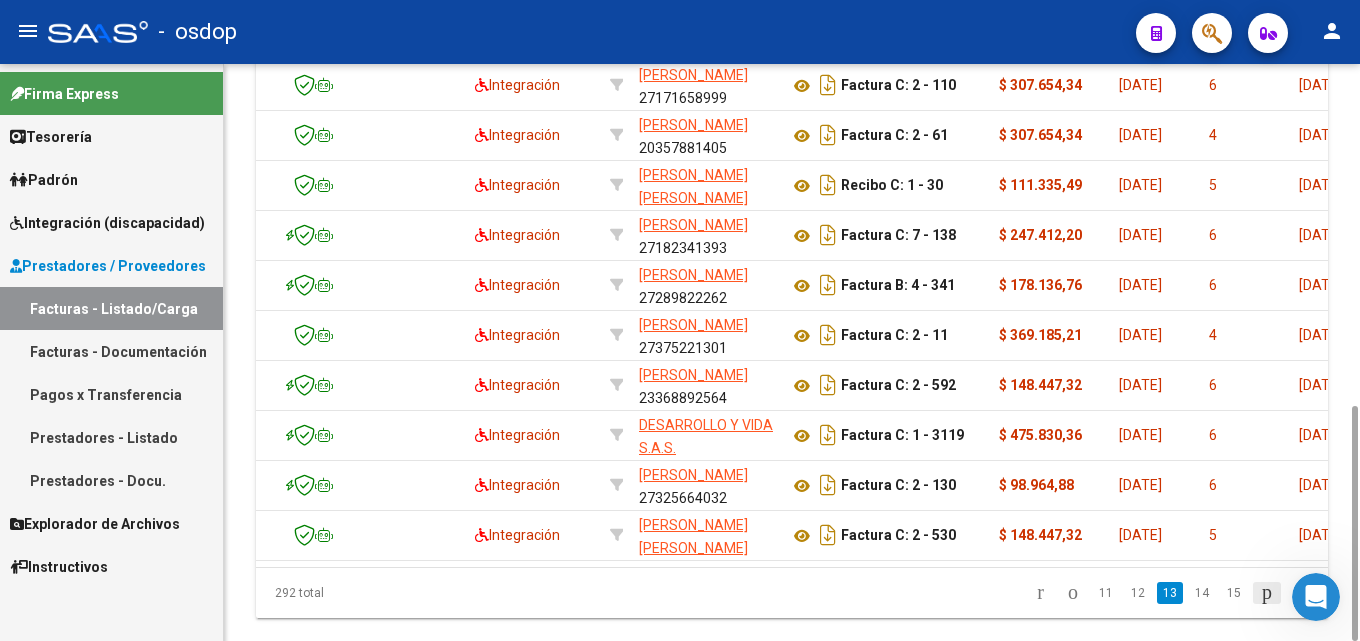click 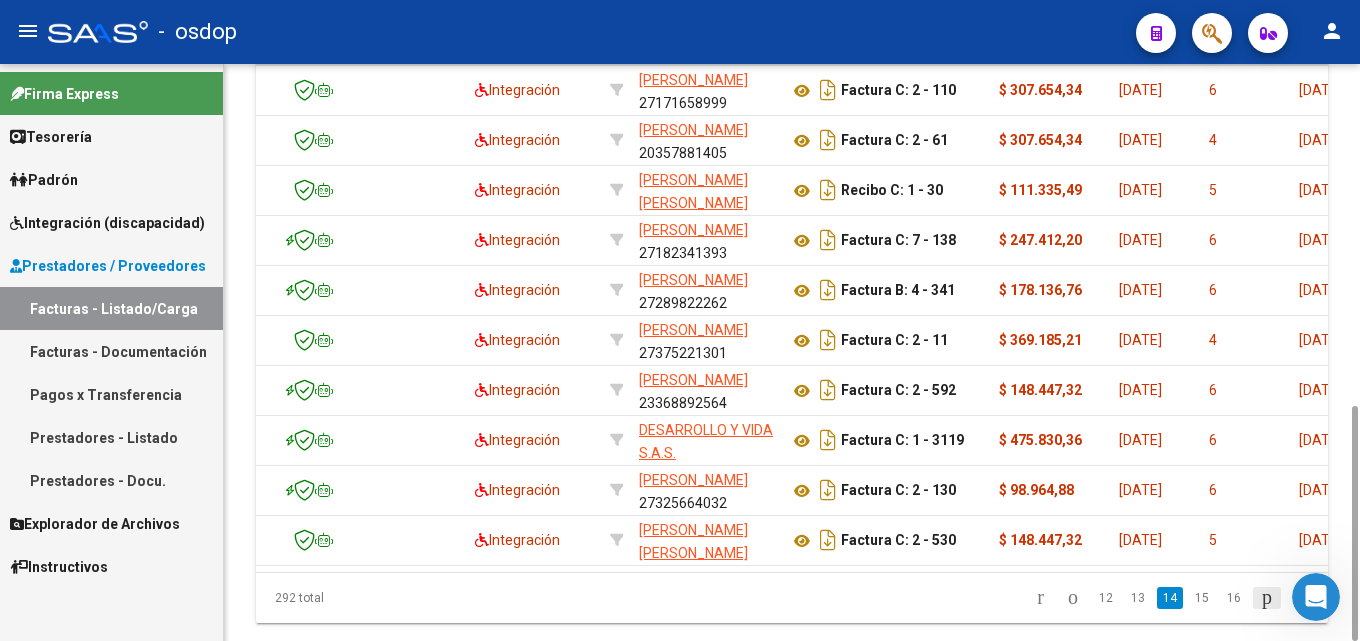 click on "292 total   12   13   14   15   16" 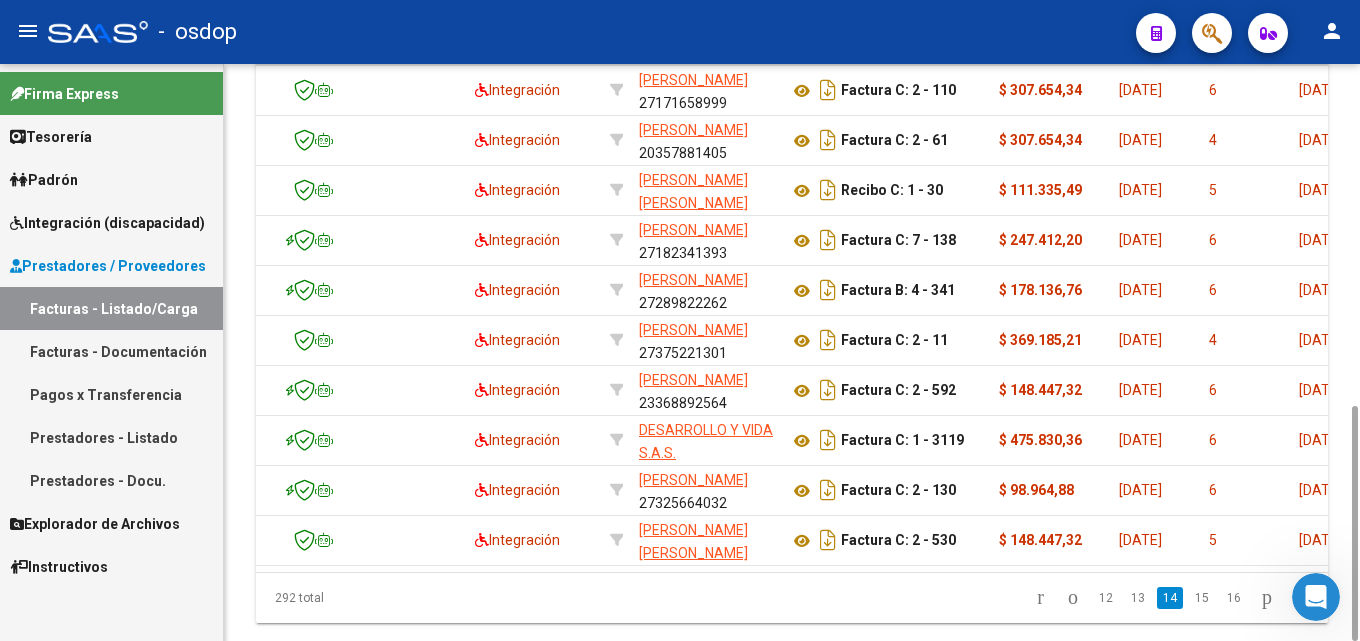 click on "292 total   12   13   14   15   16" 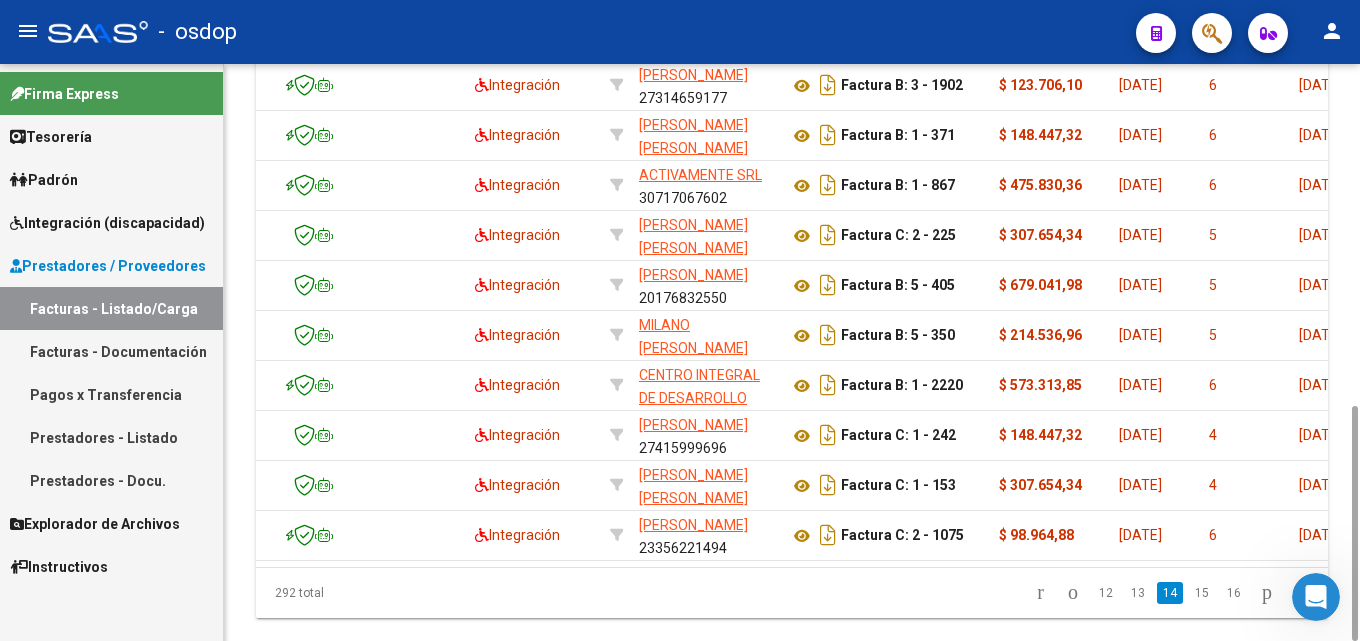click 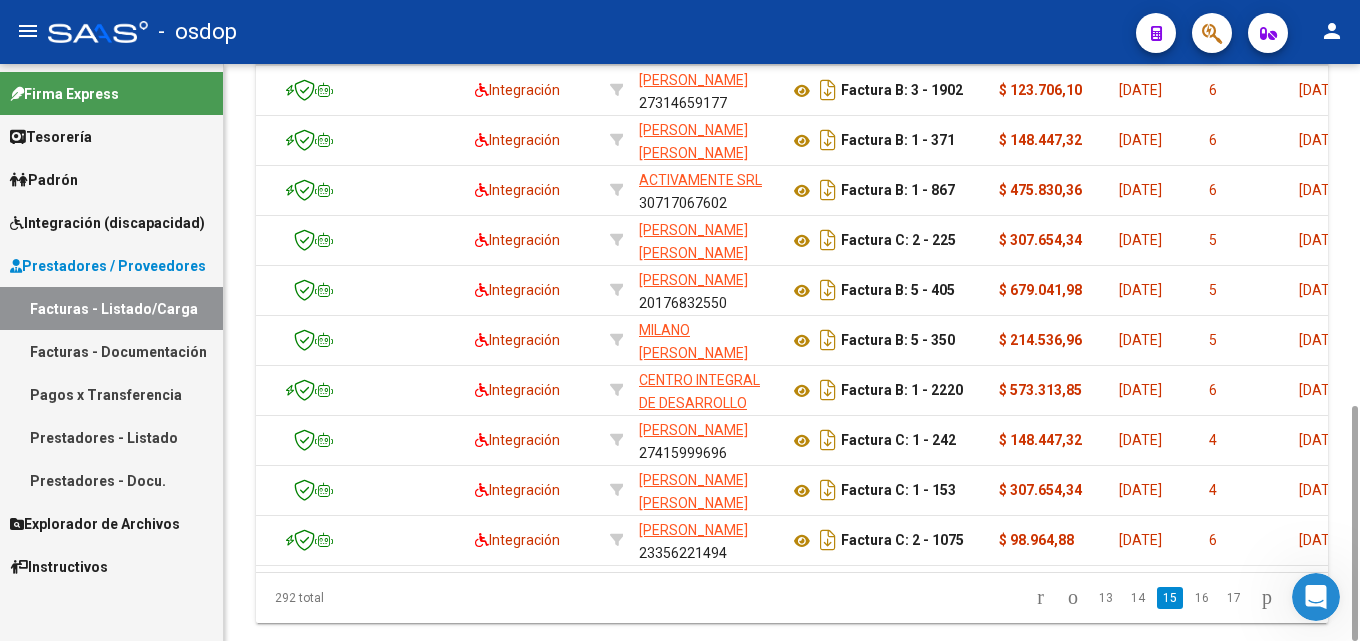 click on "292 total   13   14   15   16   17" 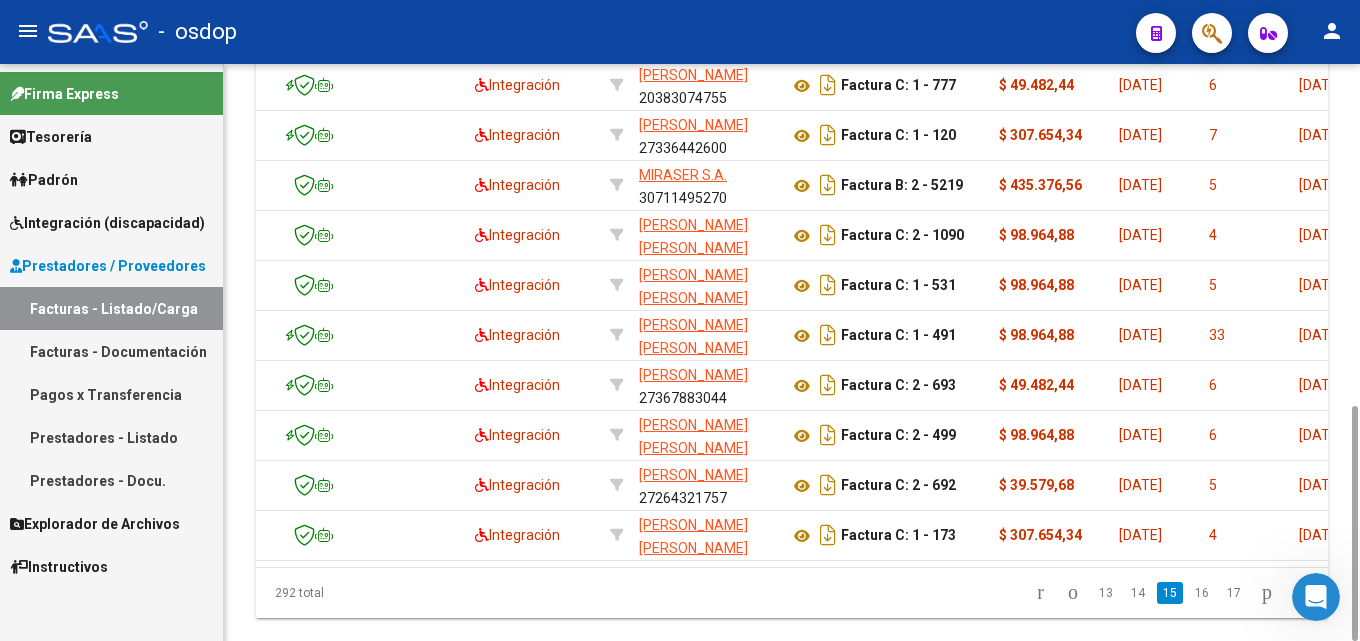 click 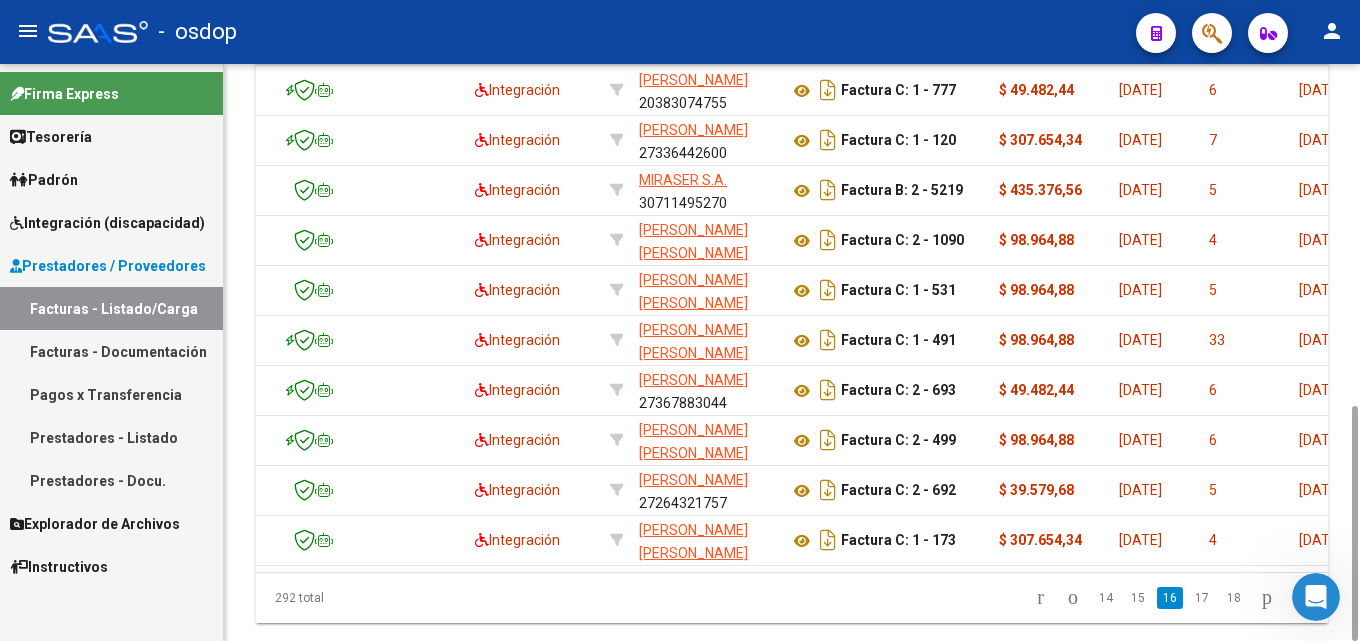 click on "292 total   14   15   16   17   18" 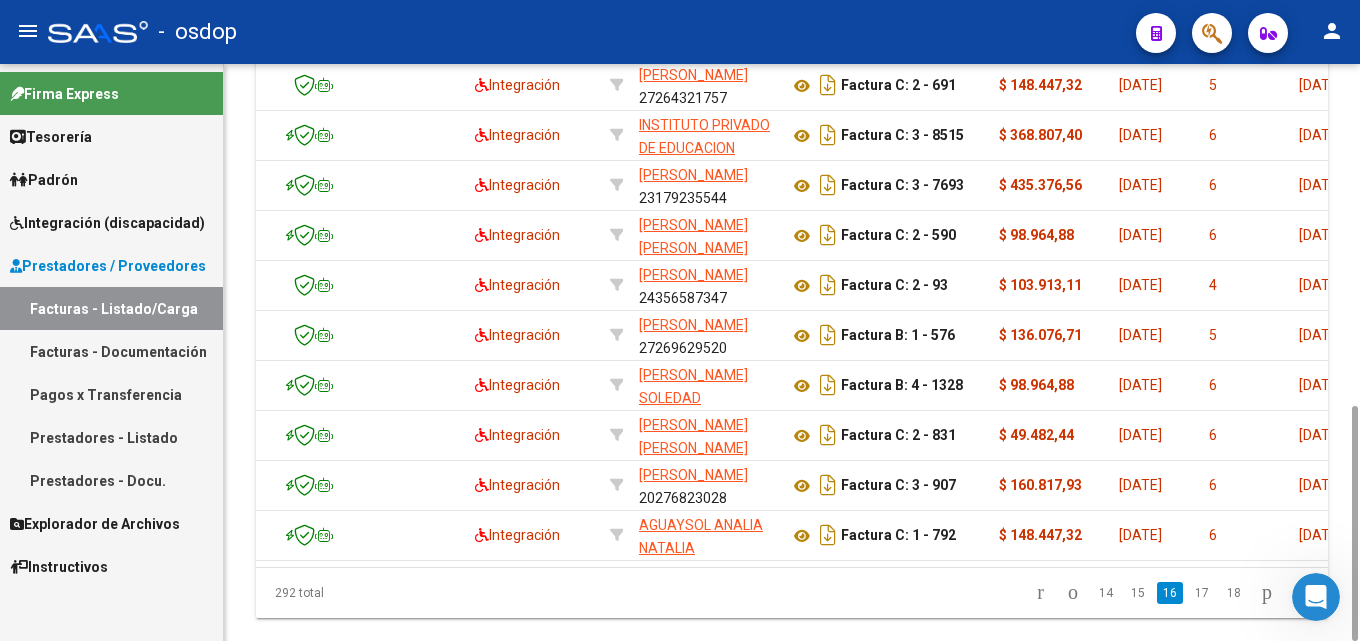 click 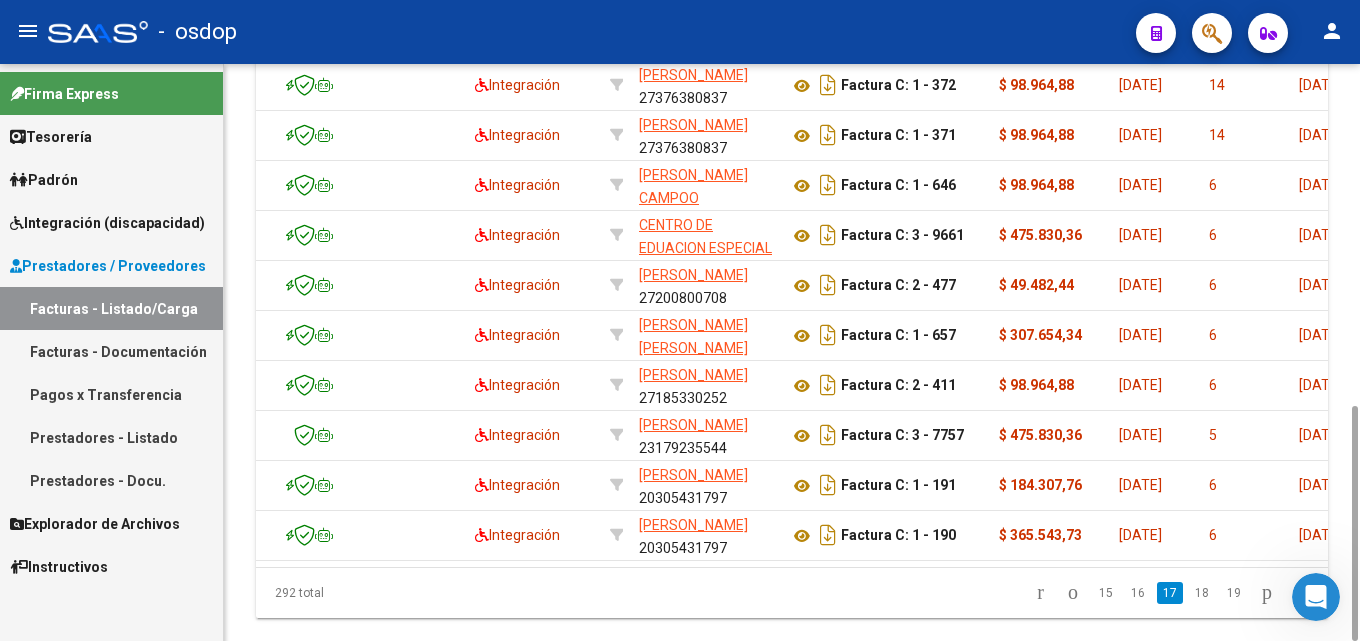 click 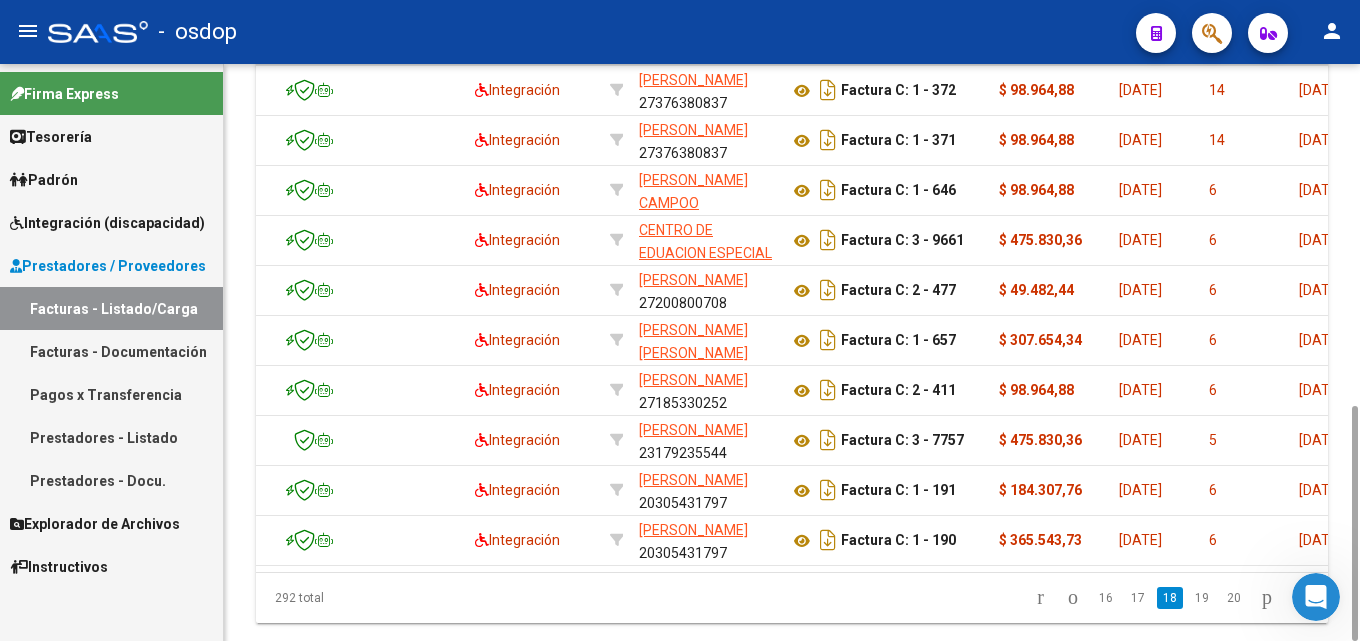 click on "292 total   16   17   18   19   20" 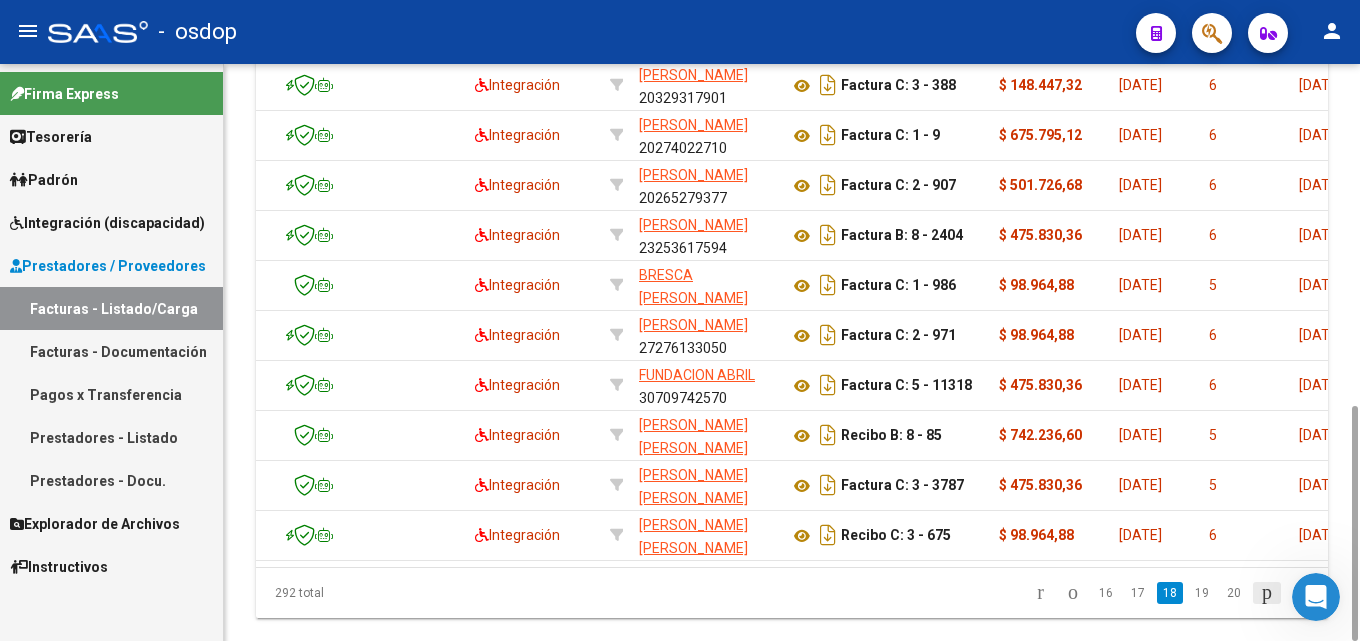click 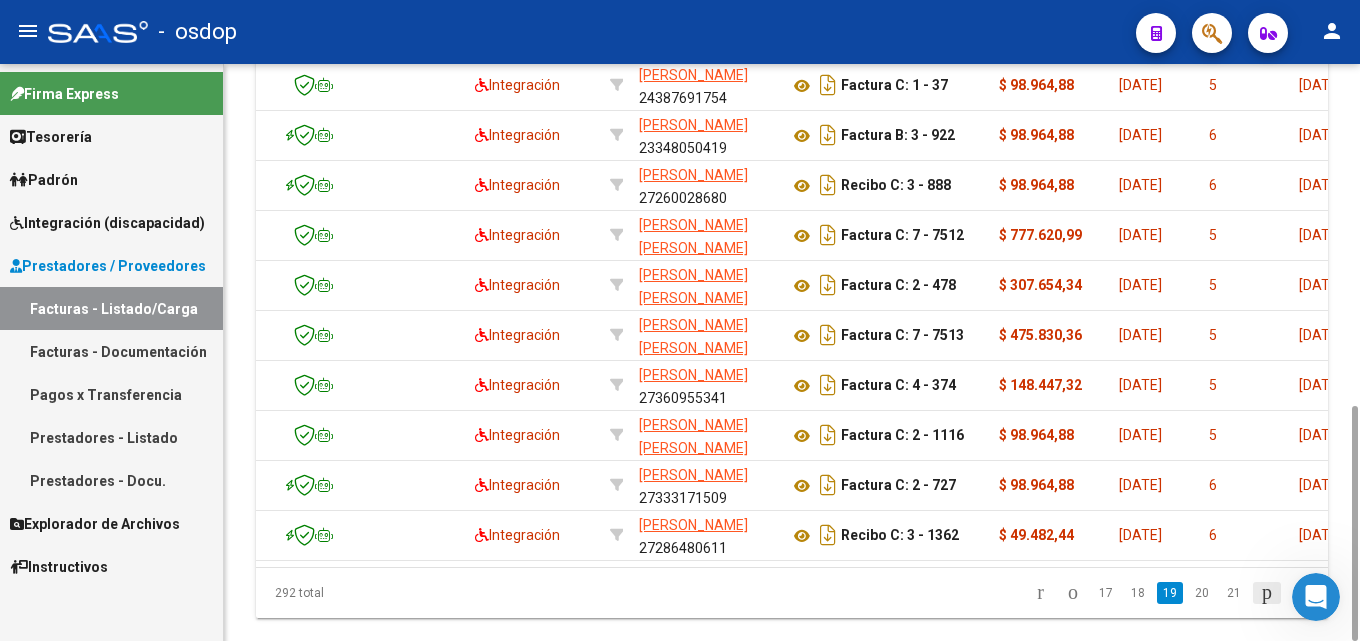 click 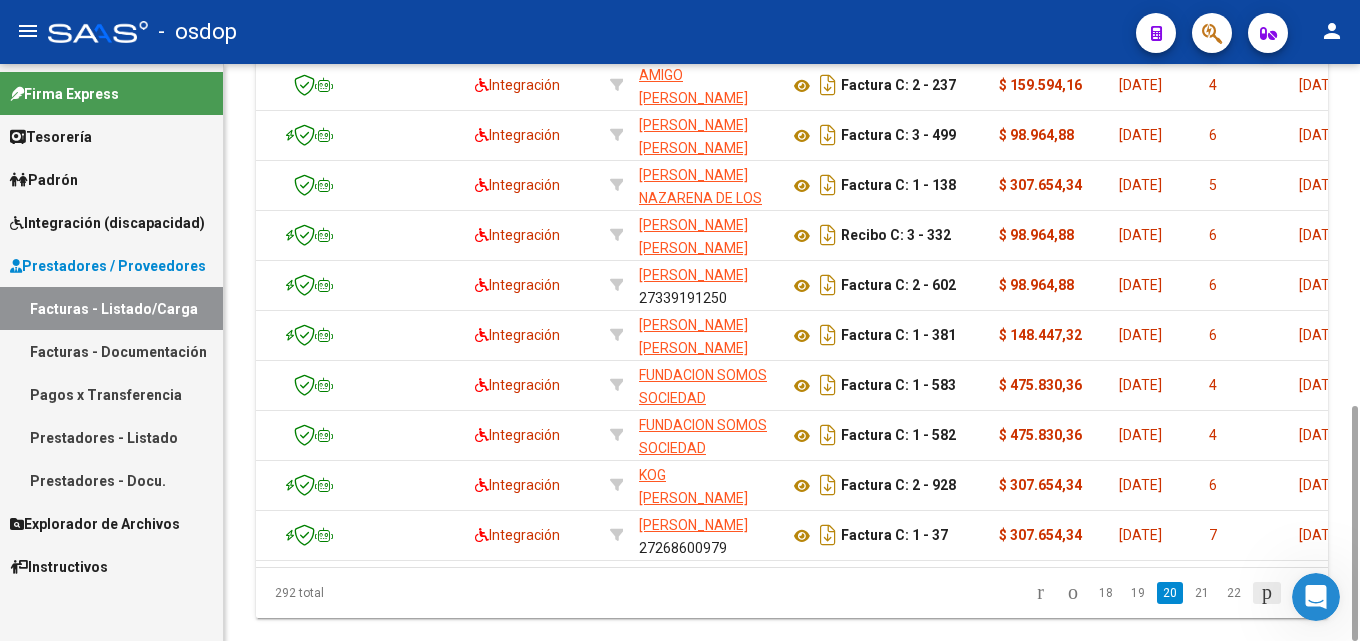 click 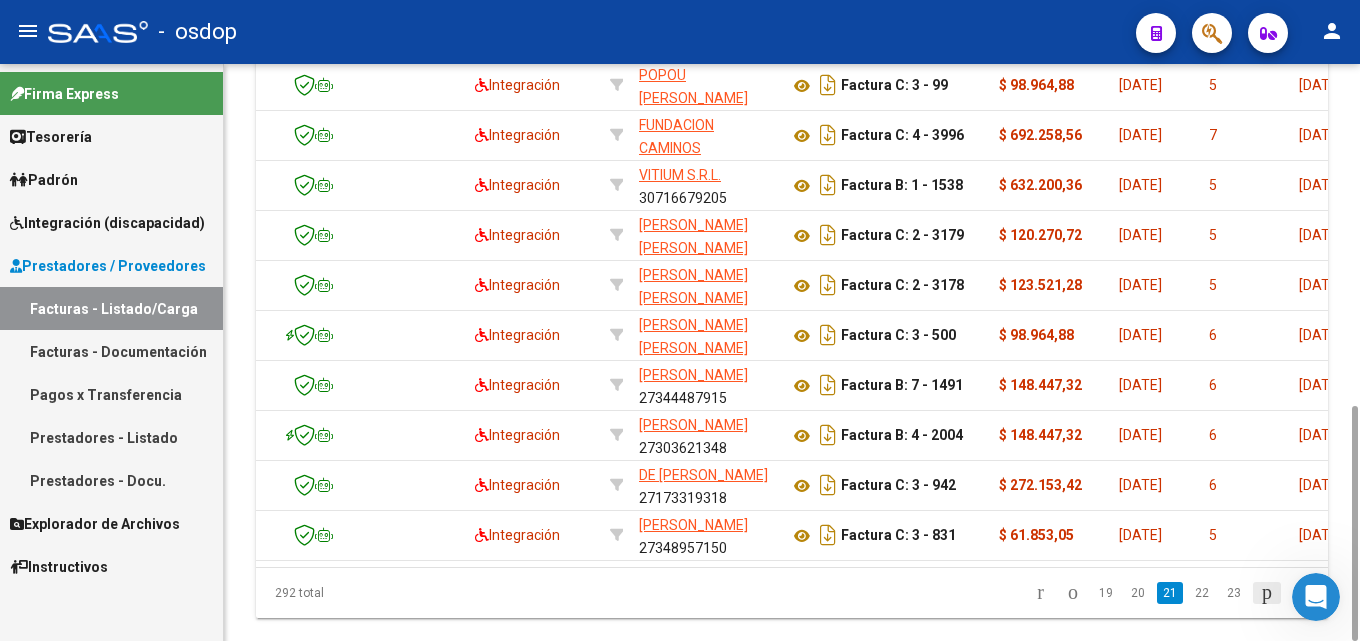 click 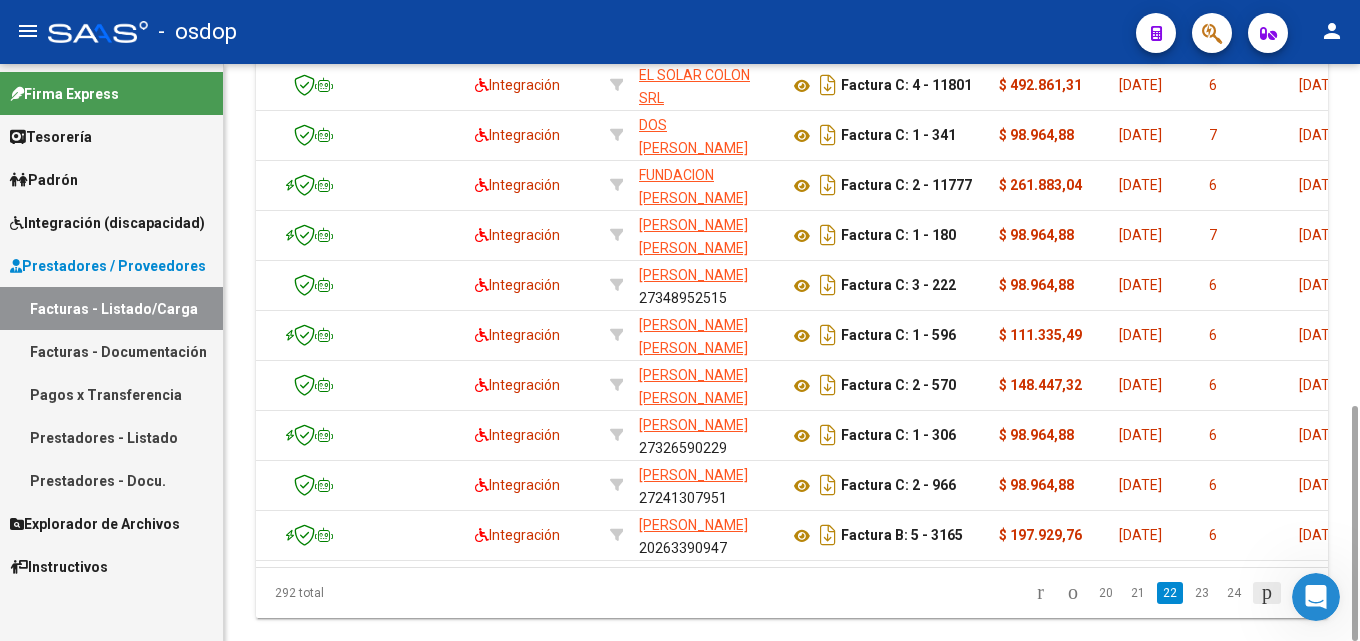 click 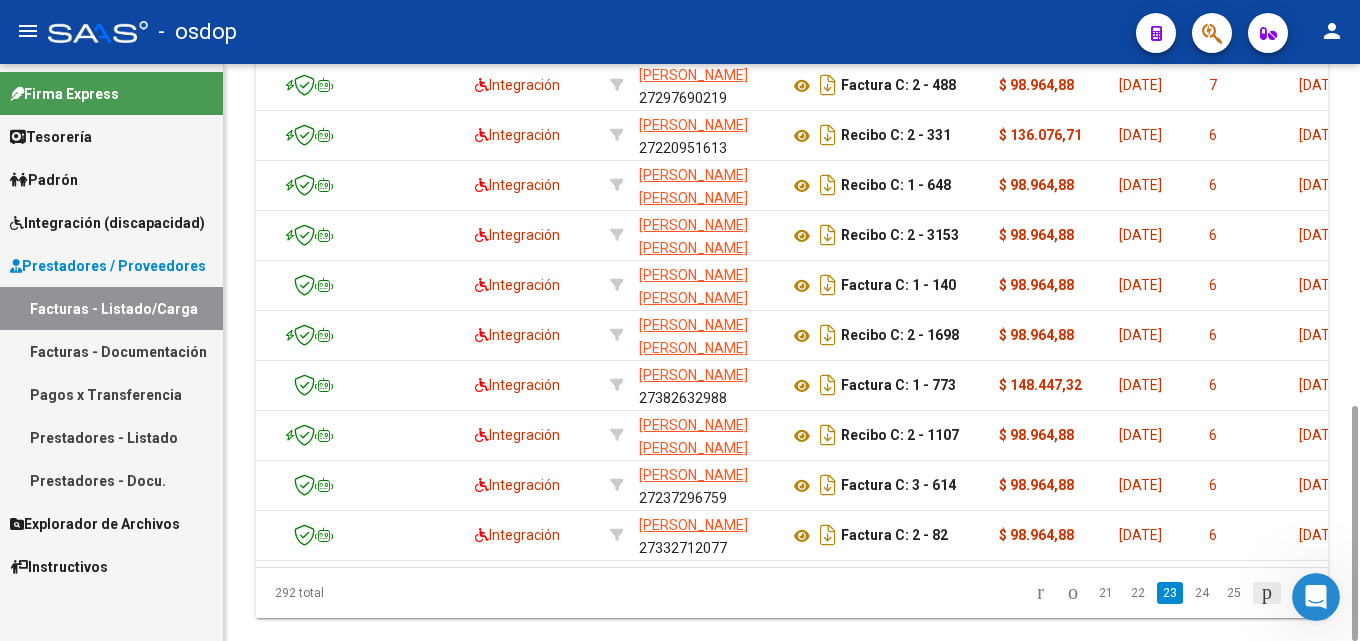 click 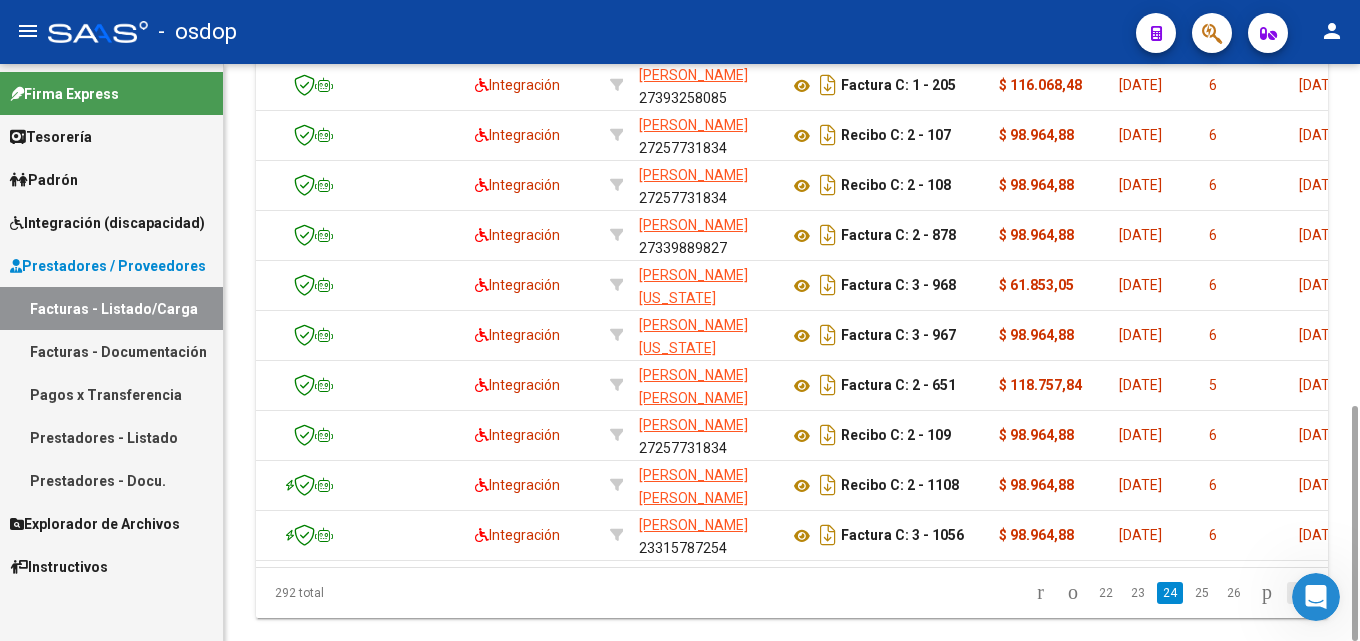 click 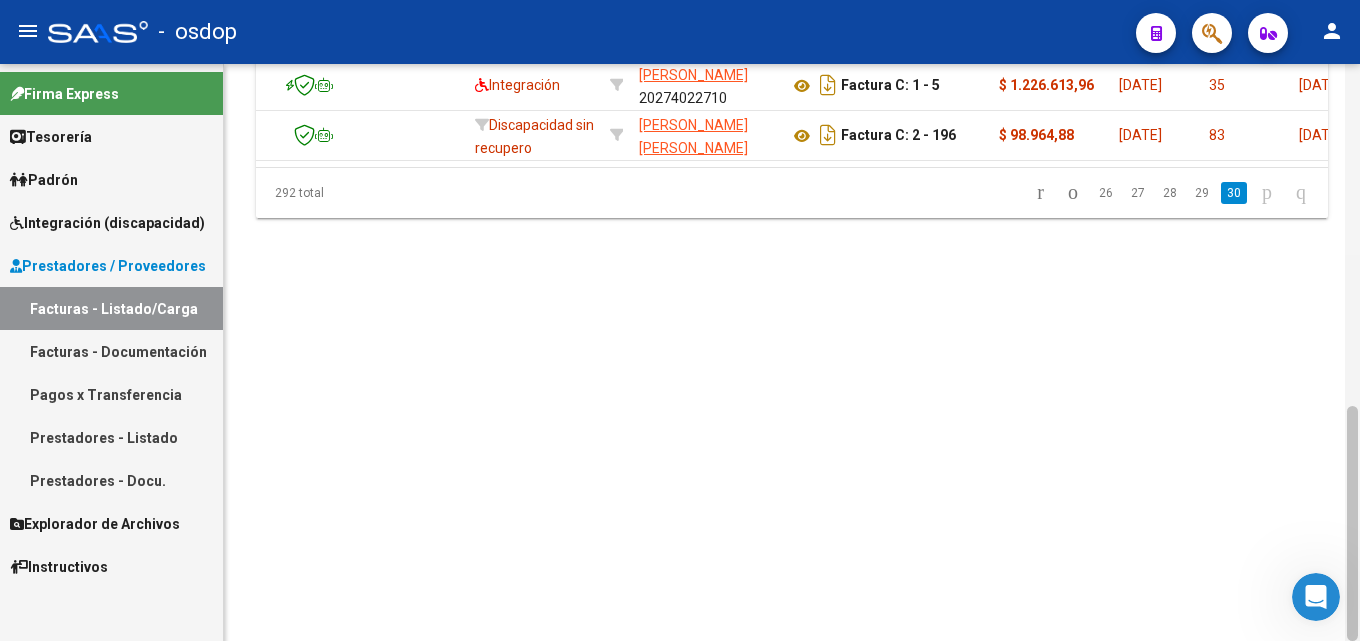 drag, startPoint x: 1359, startPoint y: 499, endPoint x: 1359, endPoint y: 400, distance: 99 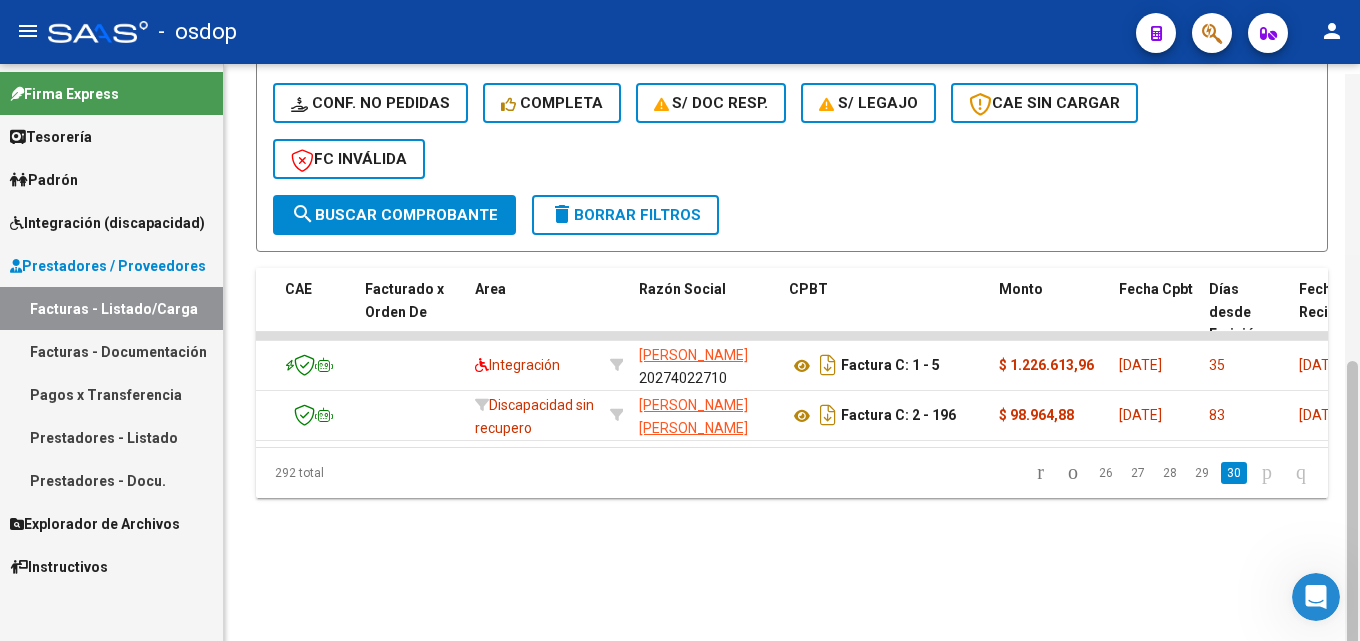 scroll, scrollTop: 557, scrollLeft: 0, axis: vertical 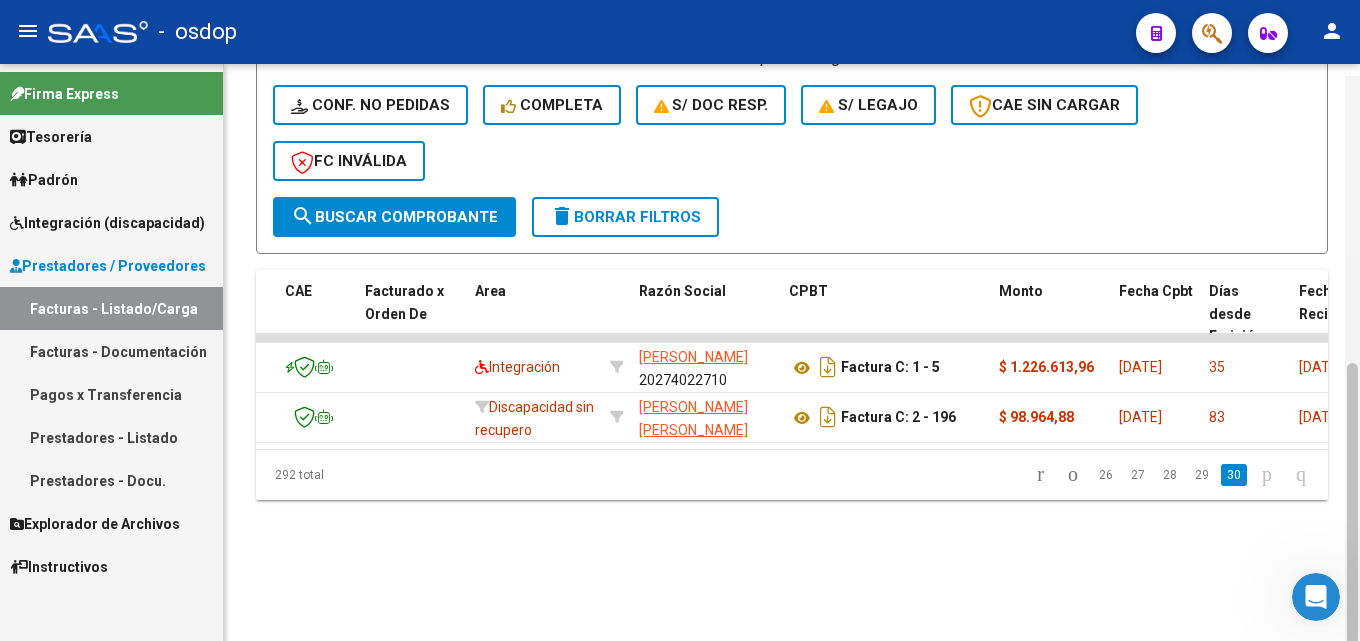 drag, startPoint x: 1354, startPoint y: 461, endPoint x: 1359, endPoint y: 346, distance: 115.10864 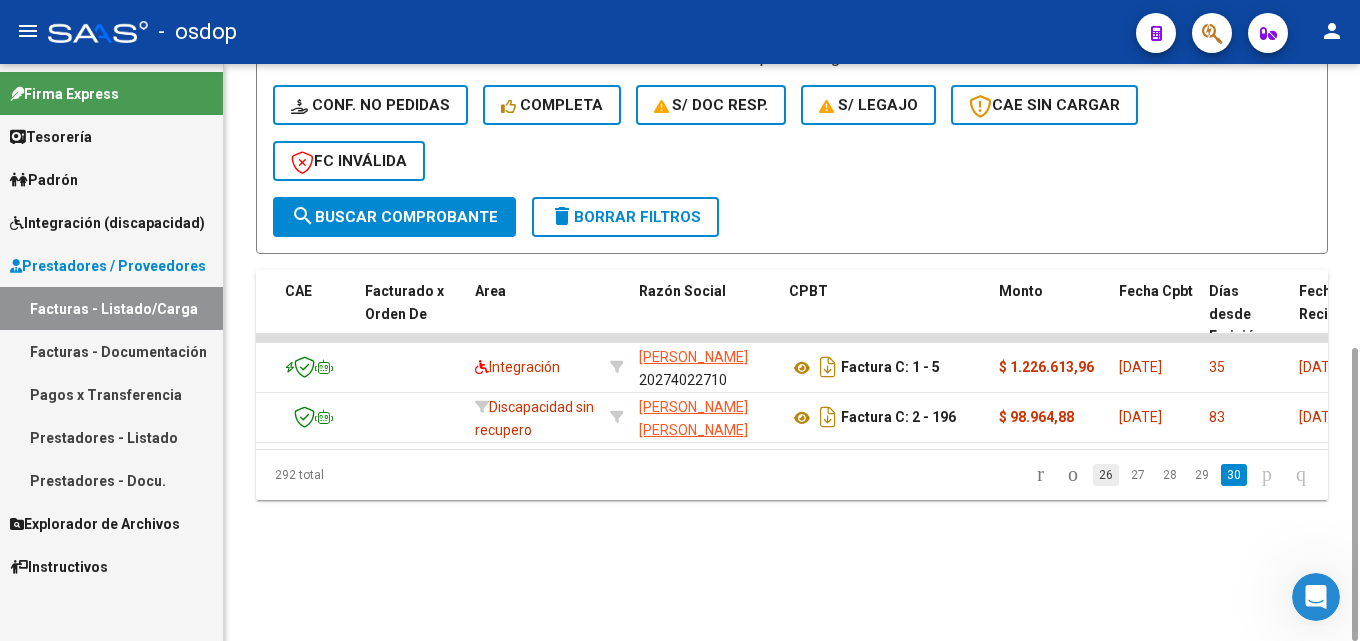 click on "26" 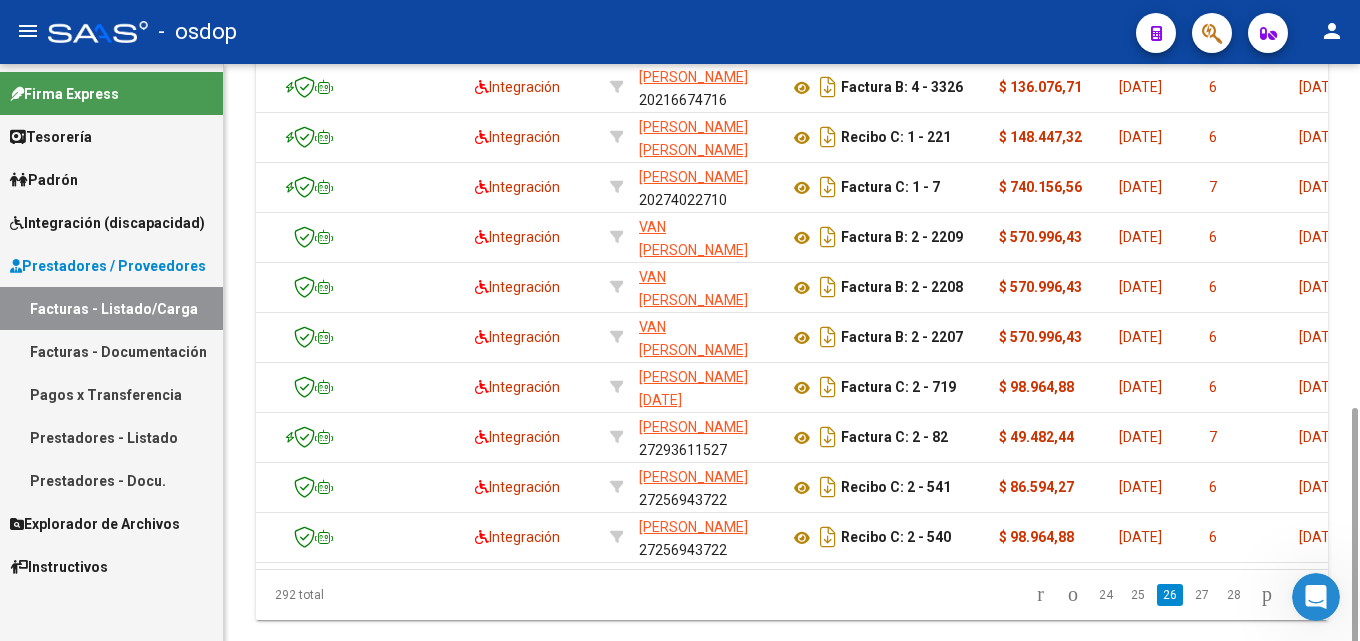 scroll, scrollTop: 839, scrollLeft: 0, axis: vertical 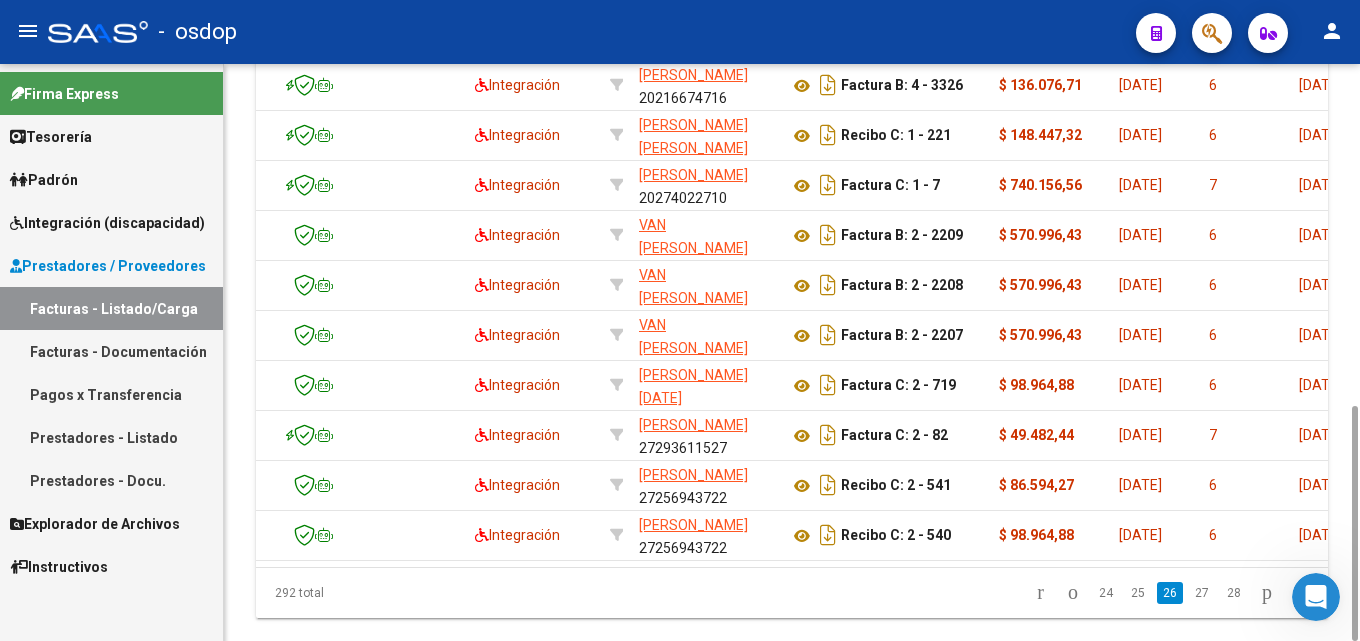 drag, startPoint x: 1353, startPoint y: 524, endPoint x: 1359, endPoint y: 680, distance: 156.11534 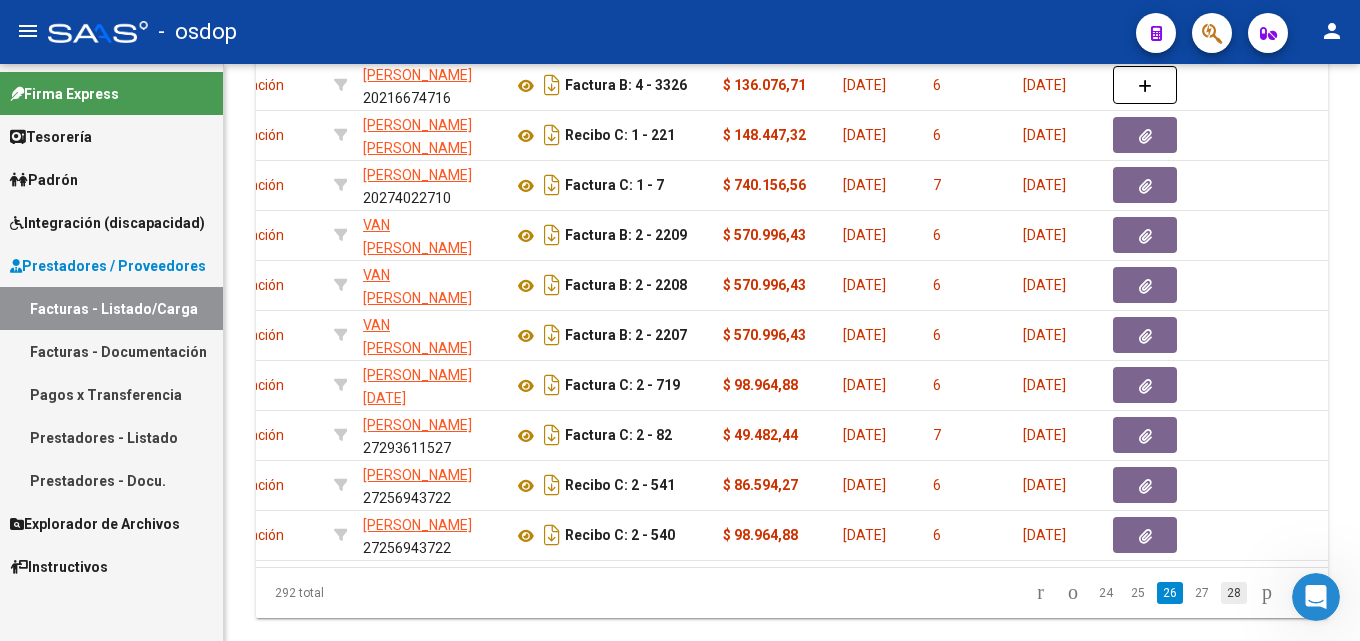 click on "28" 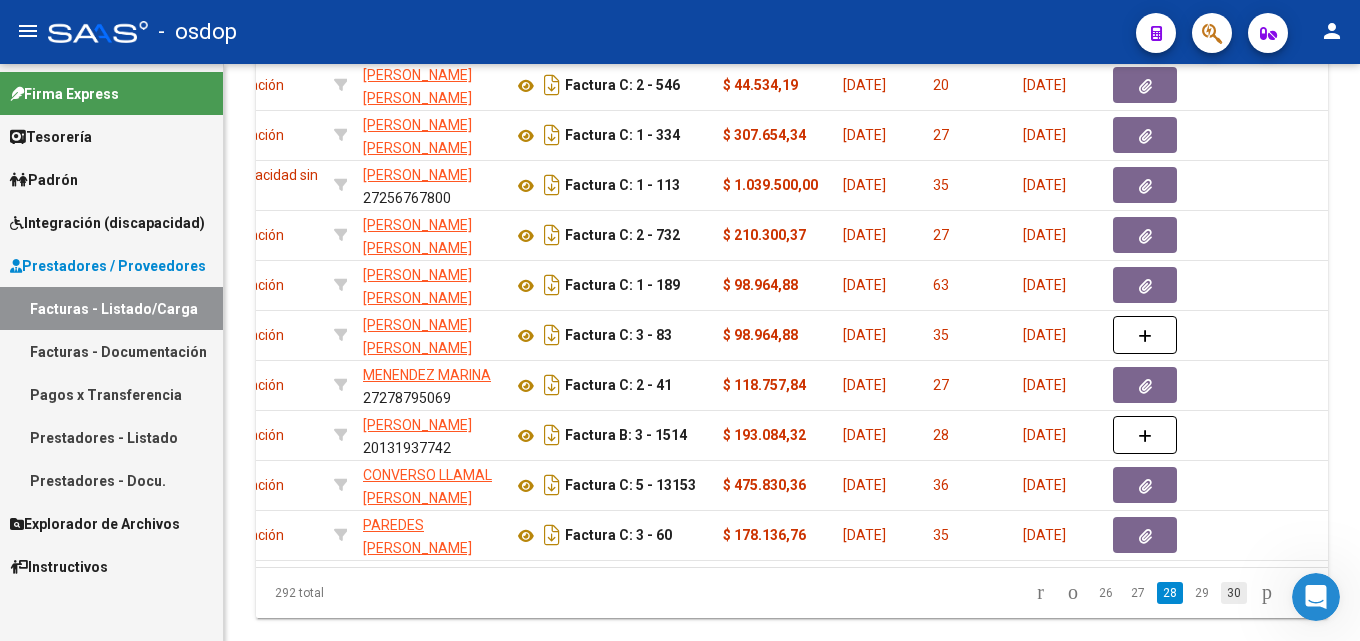 click on "30" 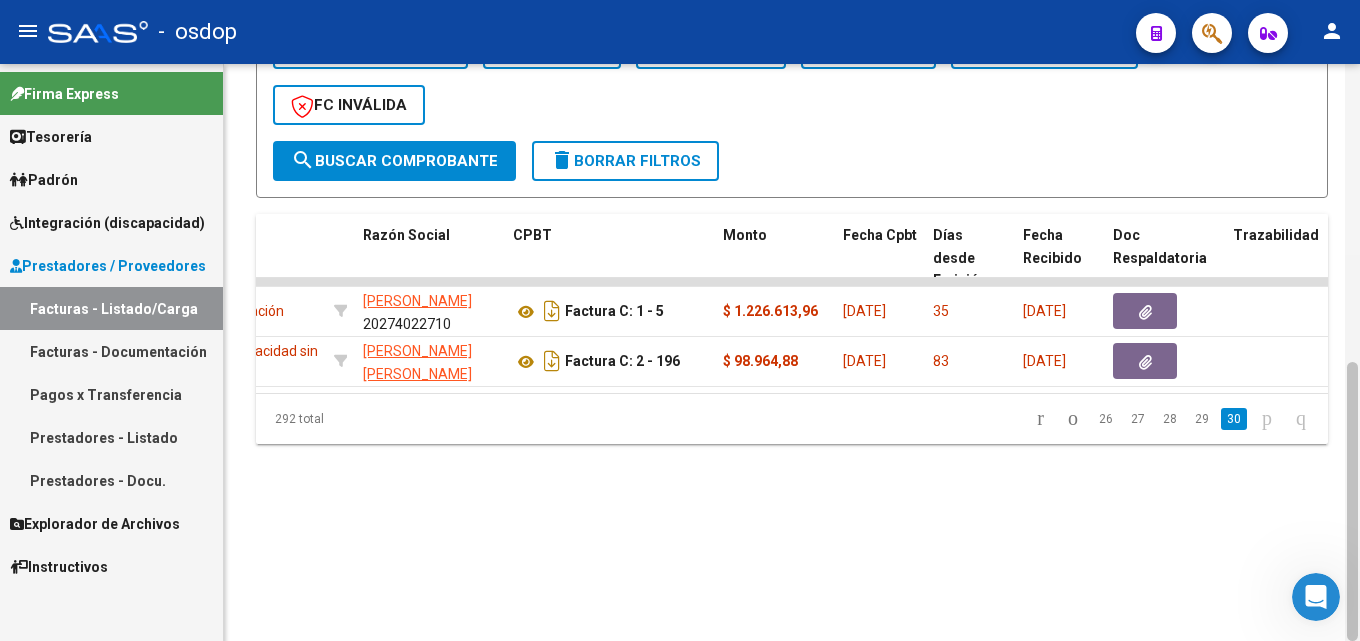 scroll, scrollTop: 611, scrollLeft: 0, axis: vertical 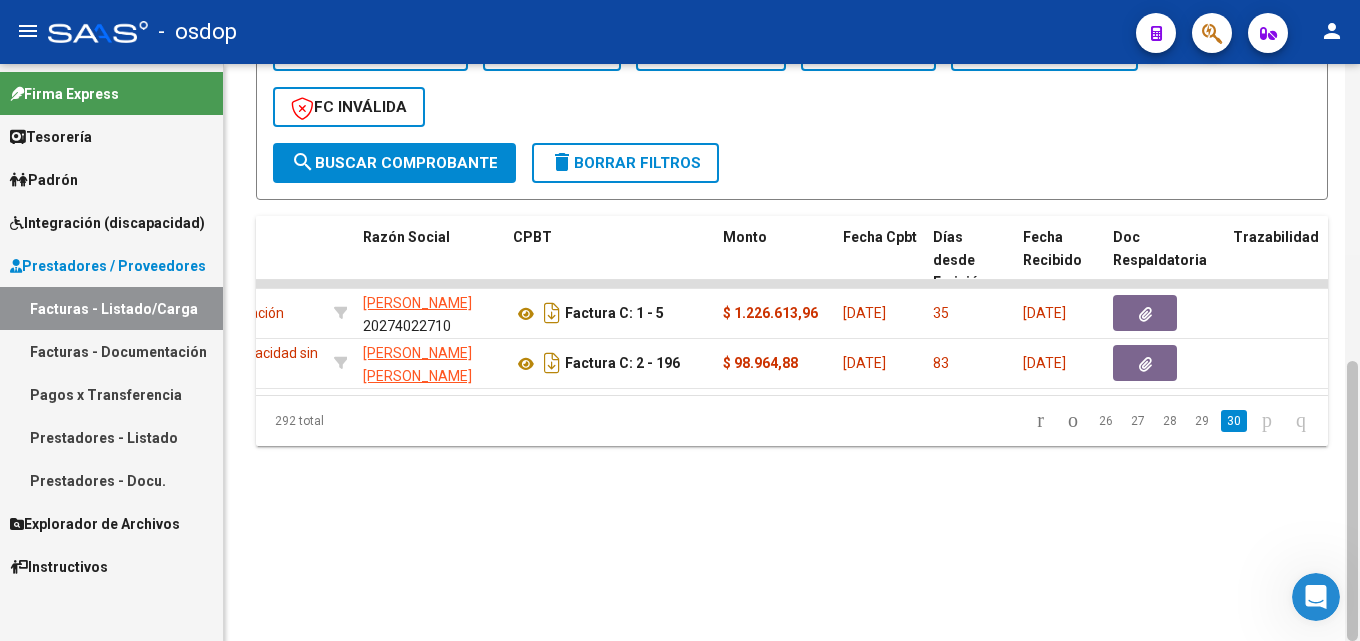 drag, startPoint x: 1357, startPoint y: 494, endPoint x: 1359, endPoint y: 402, distance: 92.021736 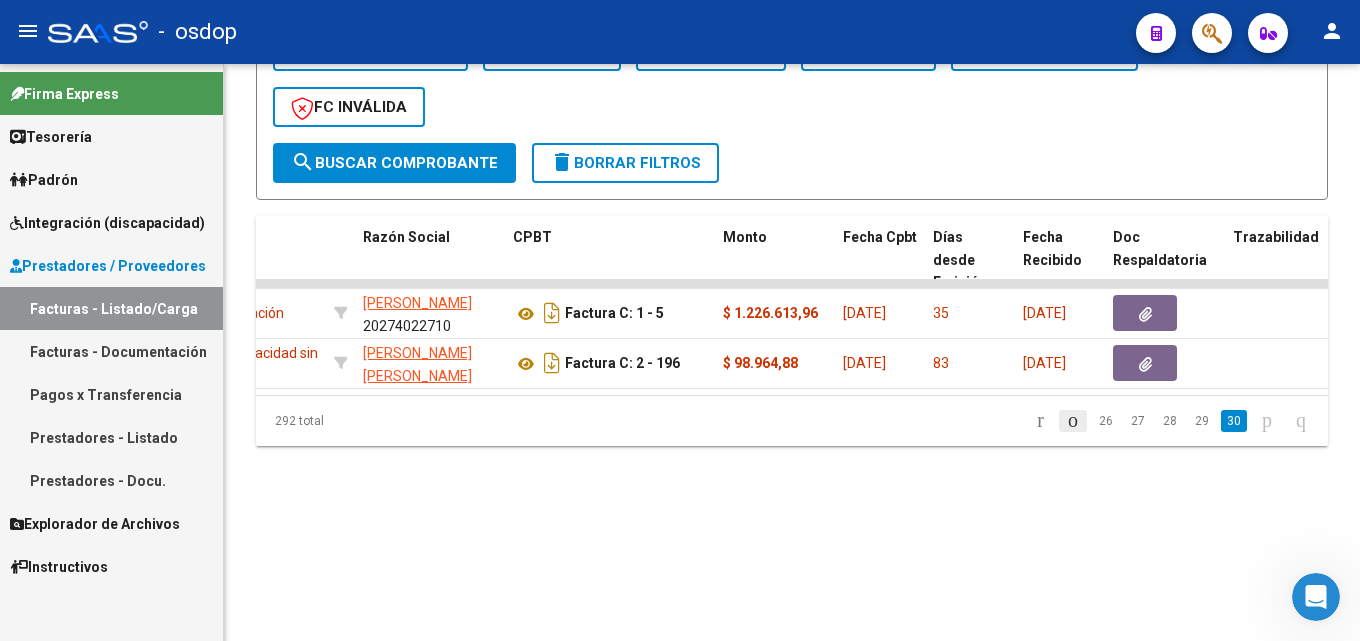 click 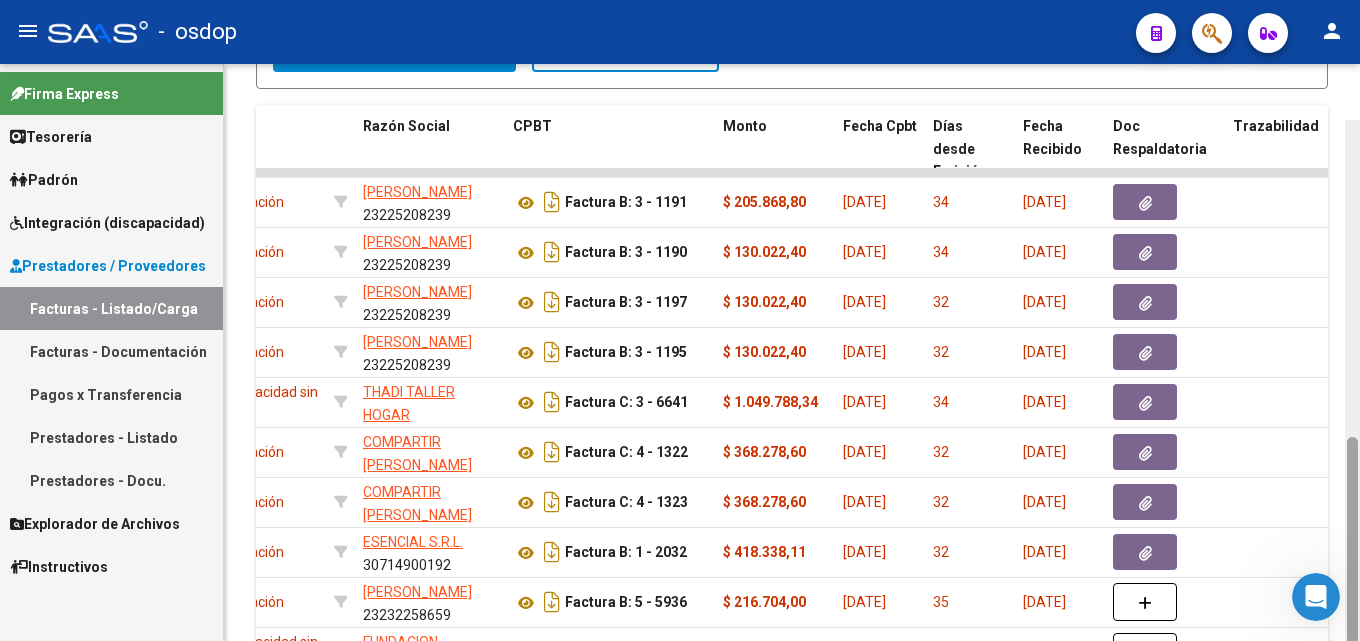 scroll, scrollTop: 786, scrollLeft: 0, axis: vertical 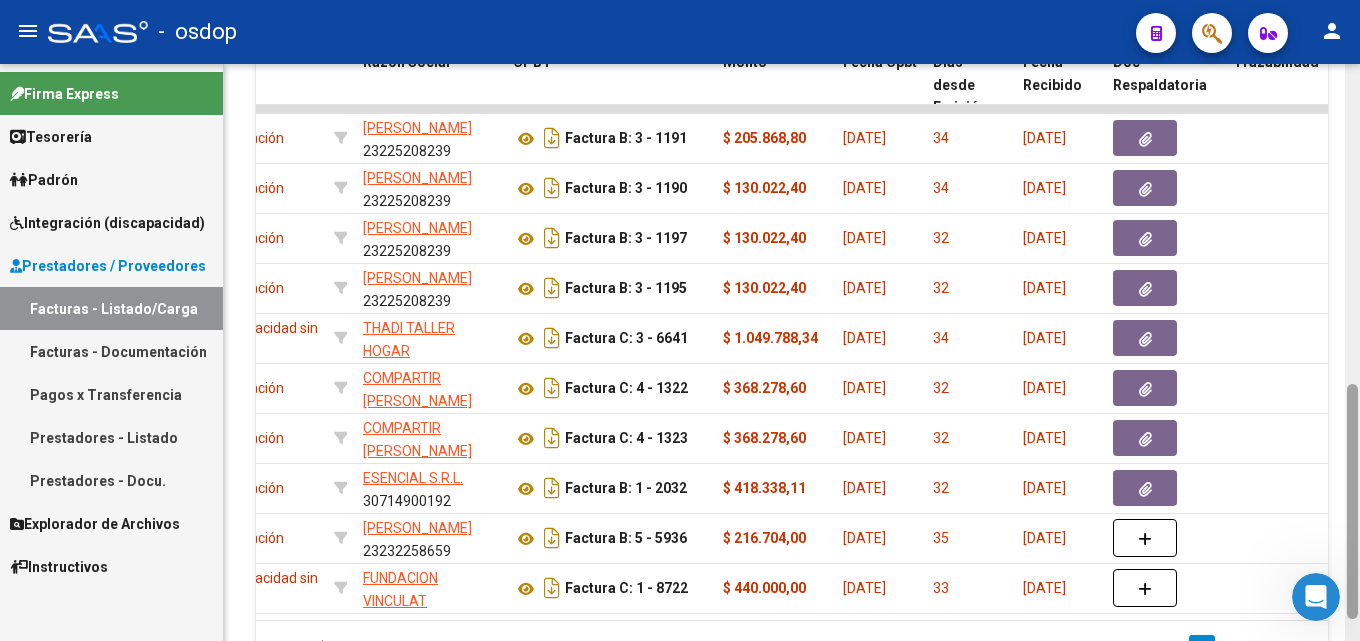 drag, startPoint x: 1355, startPoint y: 455, endPoint x: 1359, endPoint y: 540, distance: 85.09406 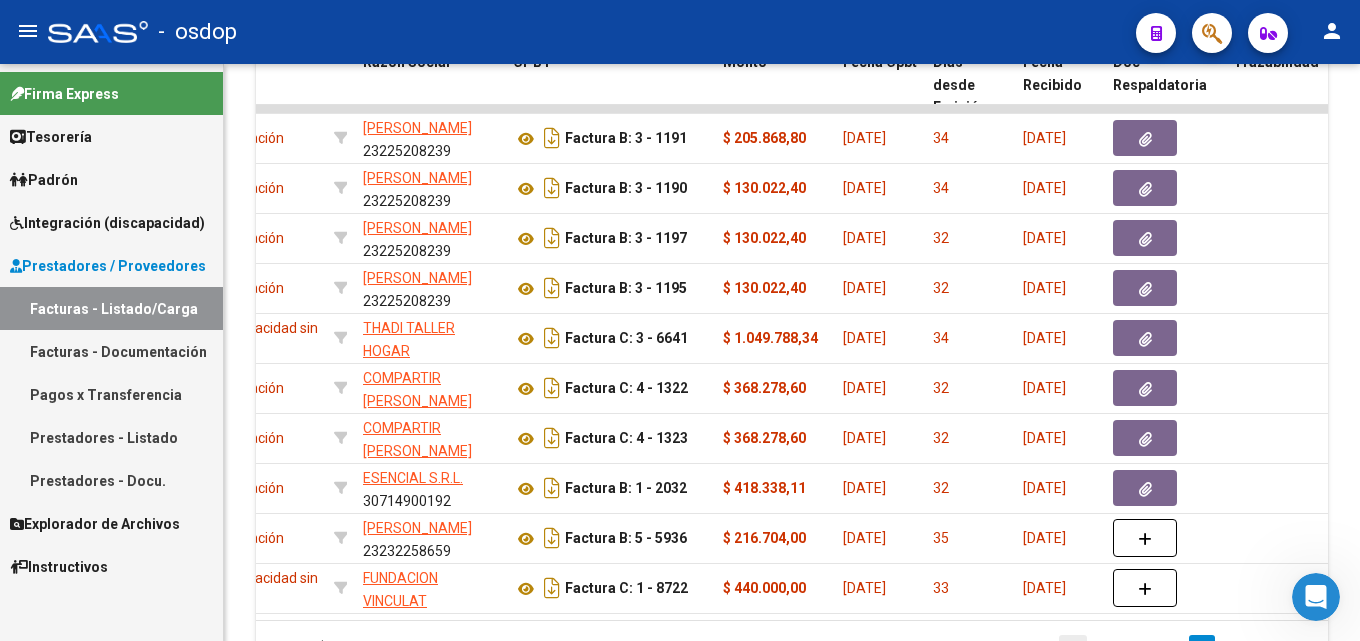 click 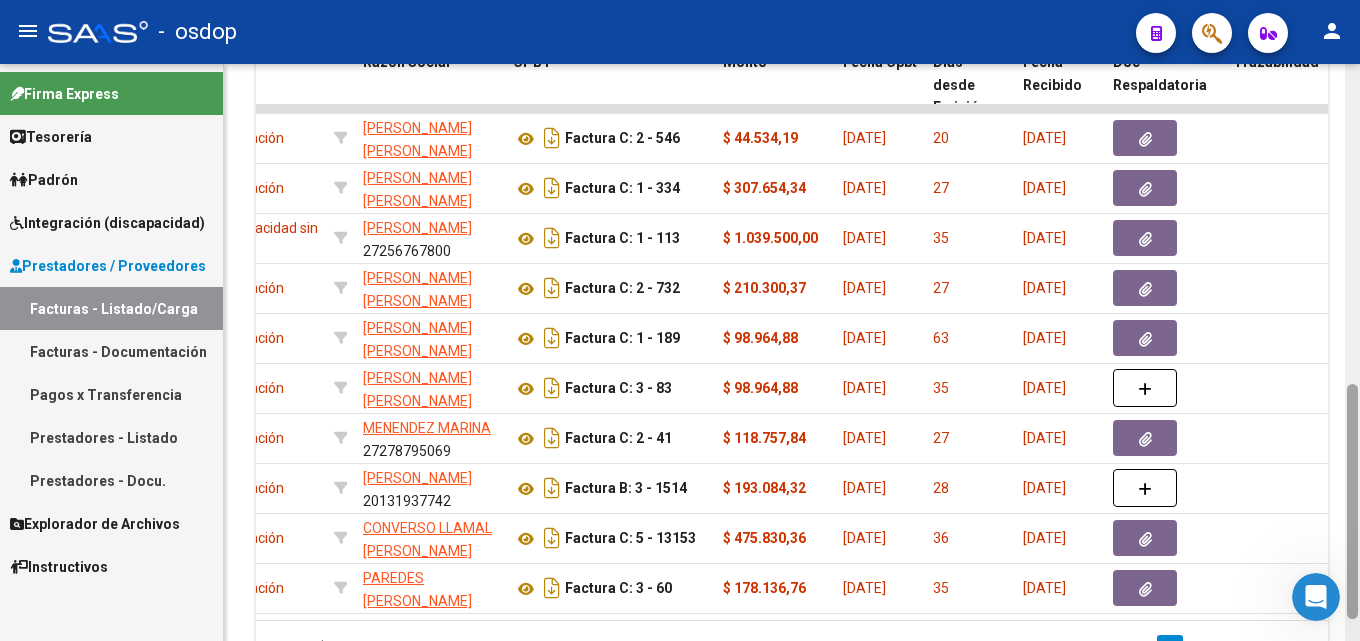 scroll, scrollTop: 839, scrollLeft: 0, axis: vertical 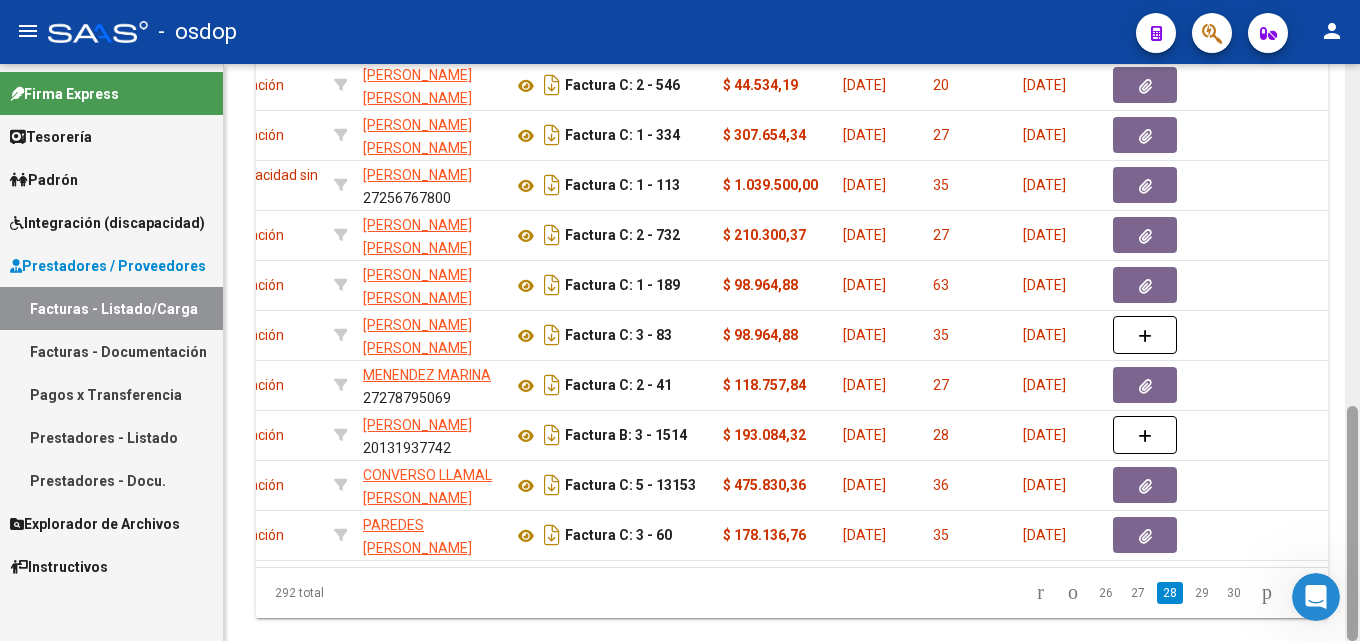 drag, startPoint x: 1359, startPoint y: 538, endPoint x: 1359, endPoint y: 479, distance: 59 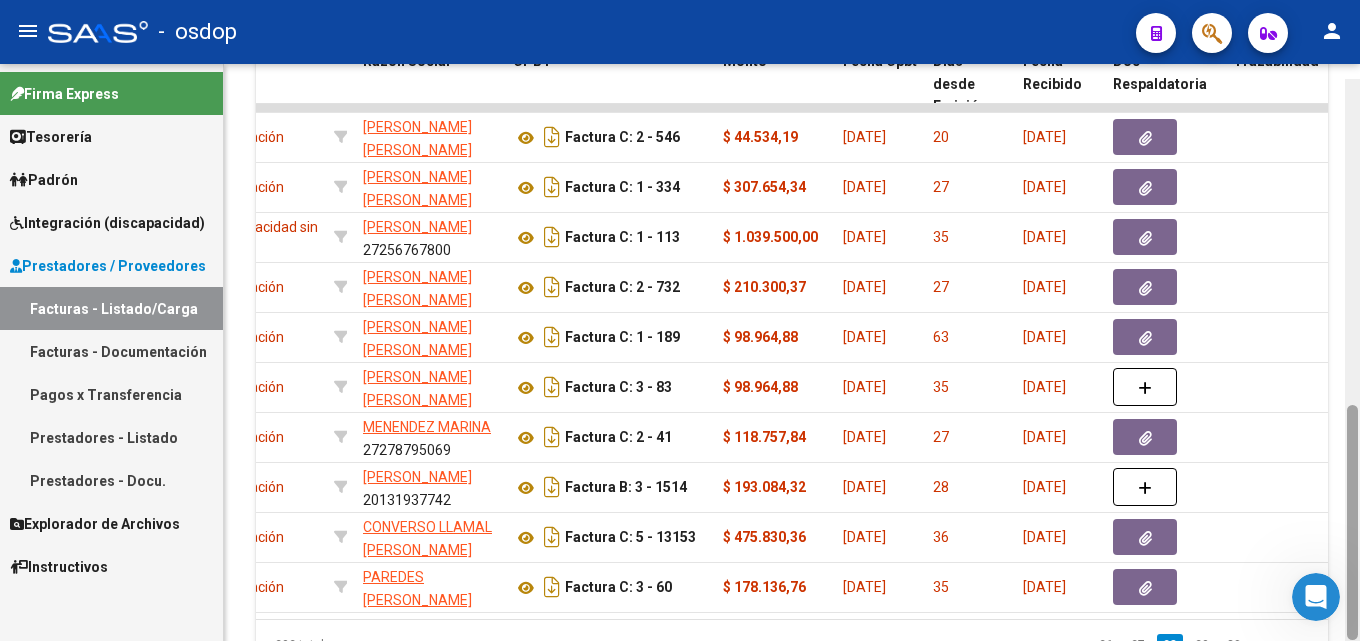 scroll, scrollTop: 802, scrollLeft: 0, axis: vertical 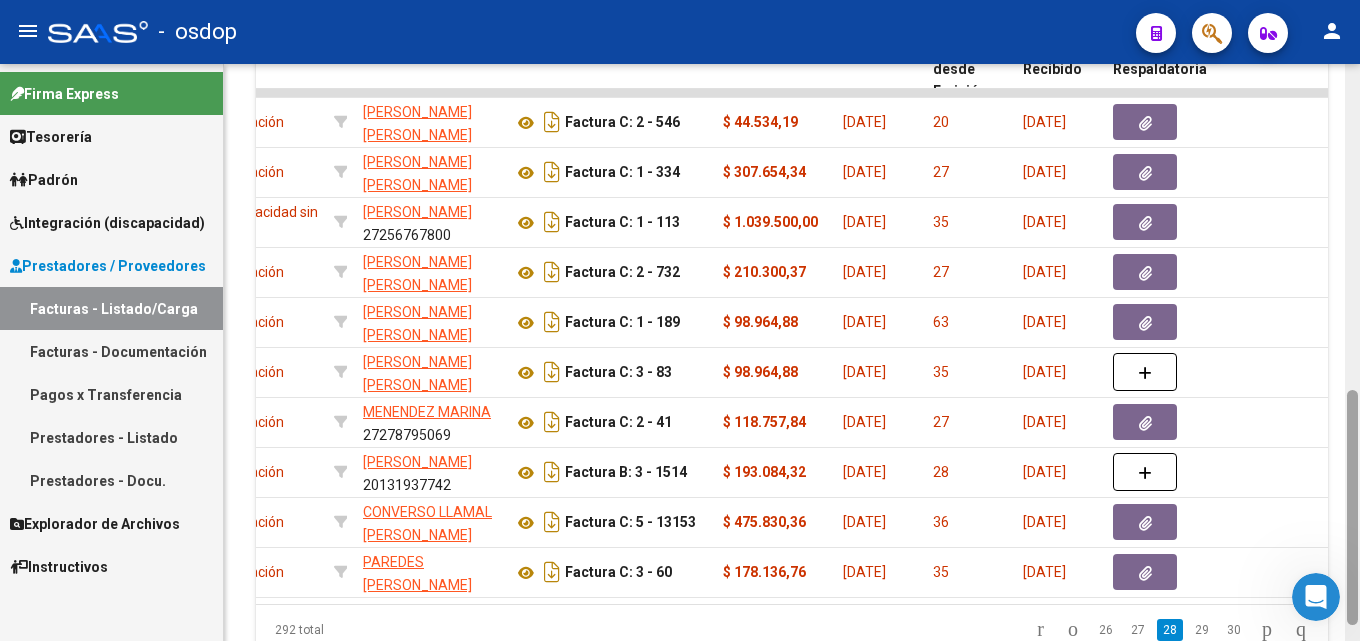 drag, startPoint x: 1355, startPoint y: 488, endPoint x: 1359, endPoint y: 473, distance: 15.524175 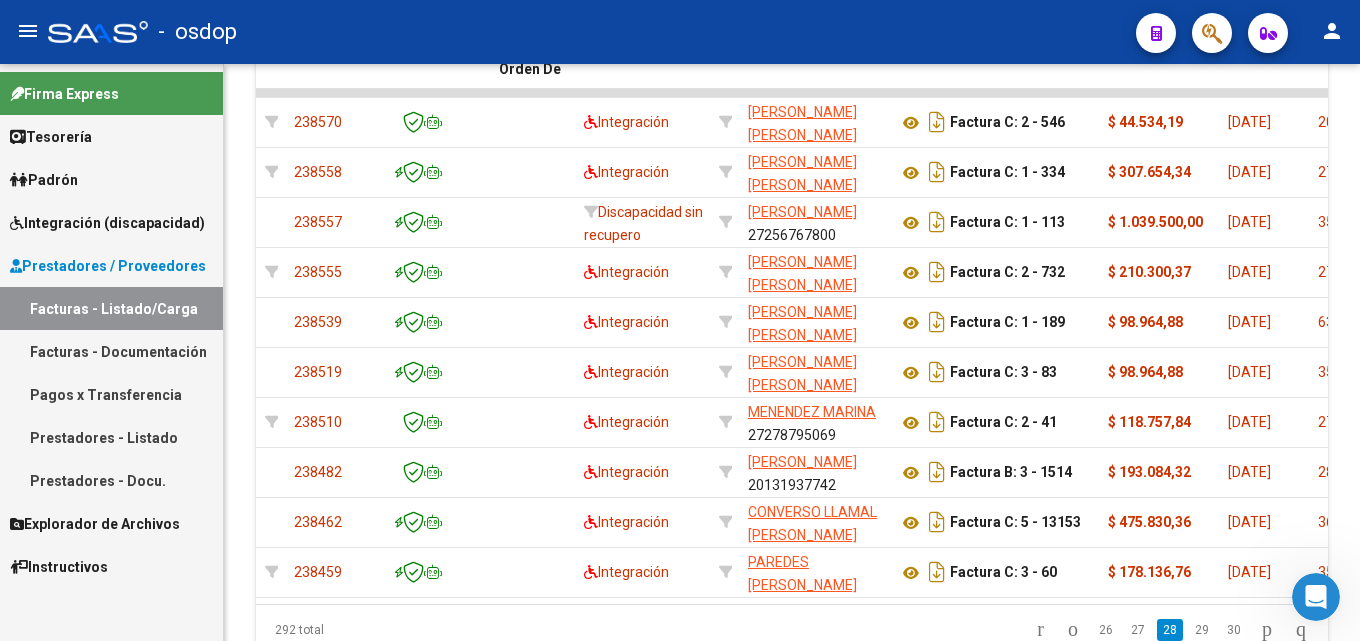 scroll, scrollTop: 0, scrollLeft: 0, axis: both 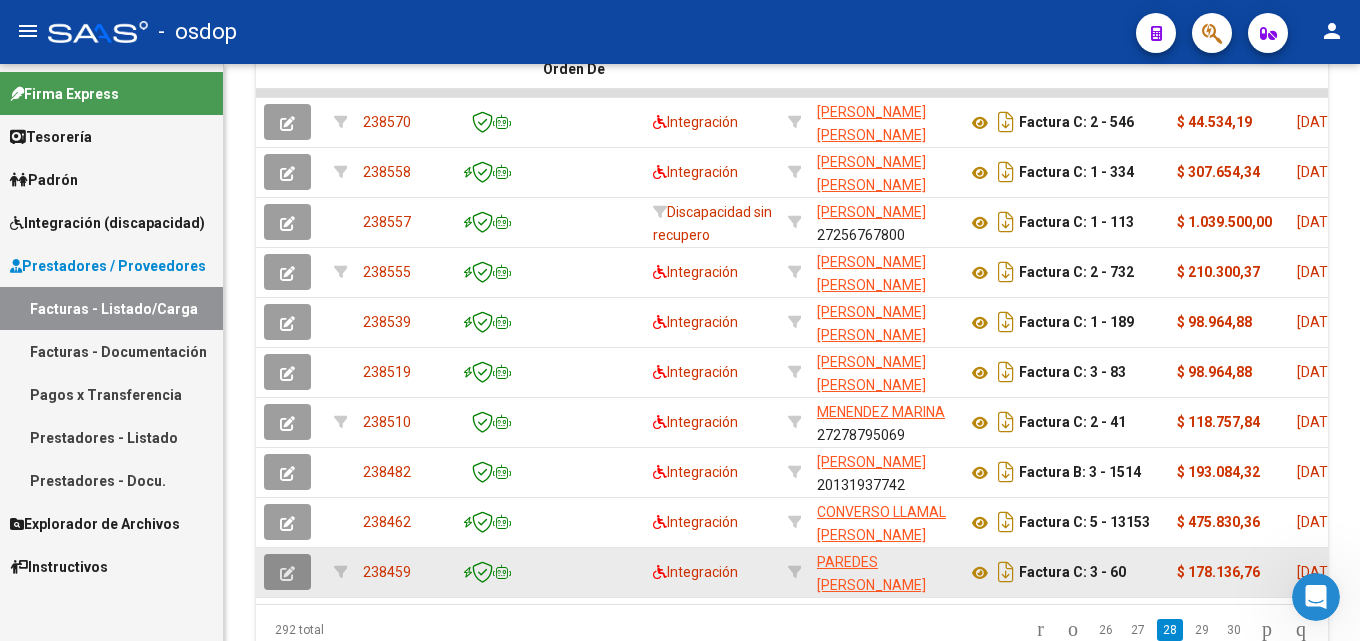 click 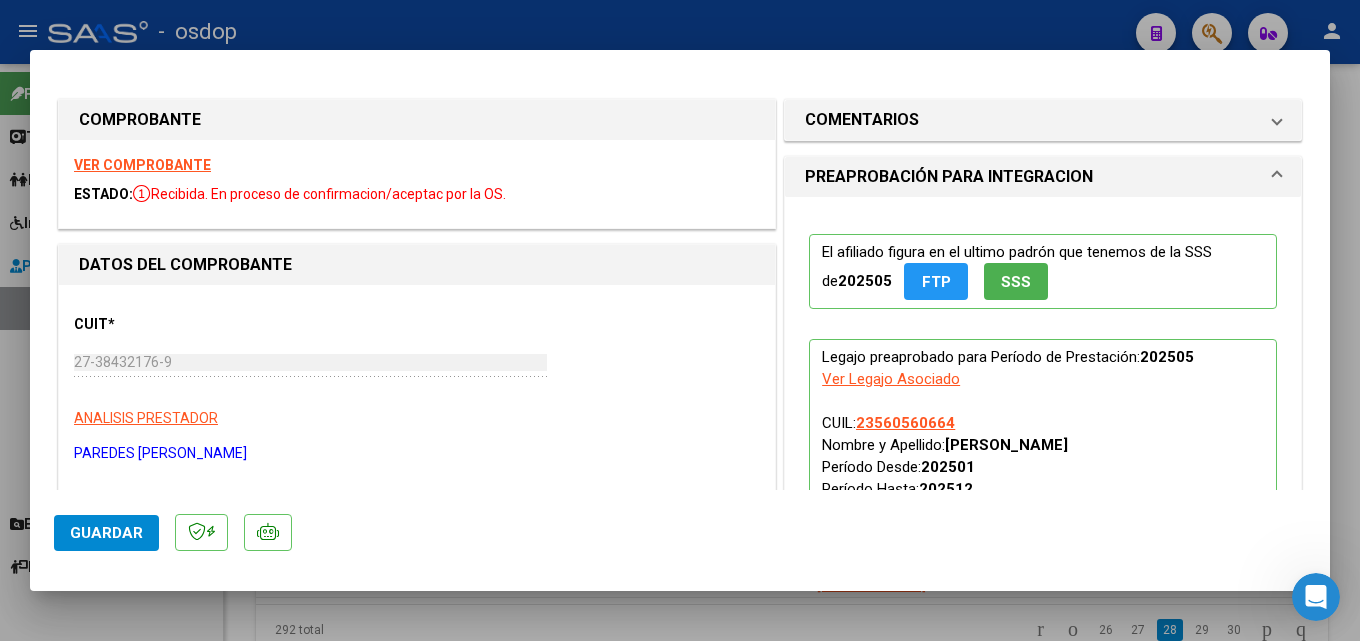 click at bounding box center [680, 320] 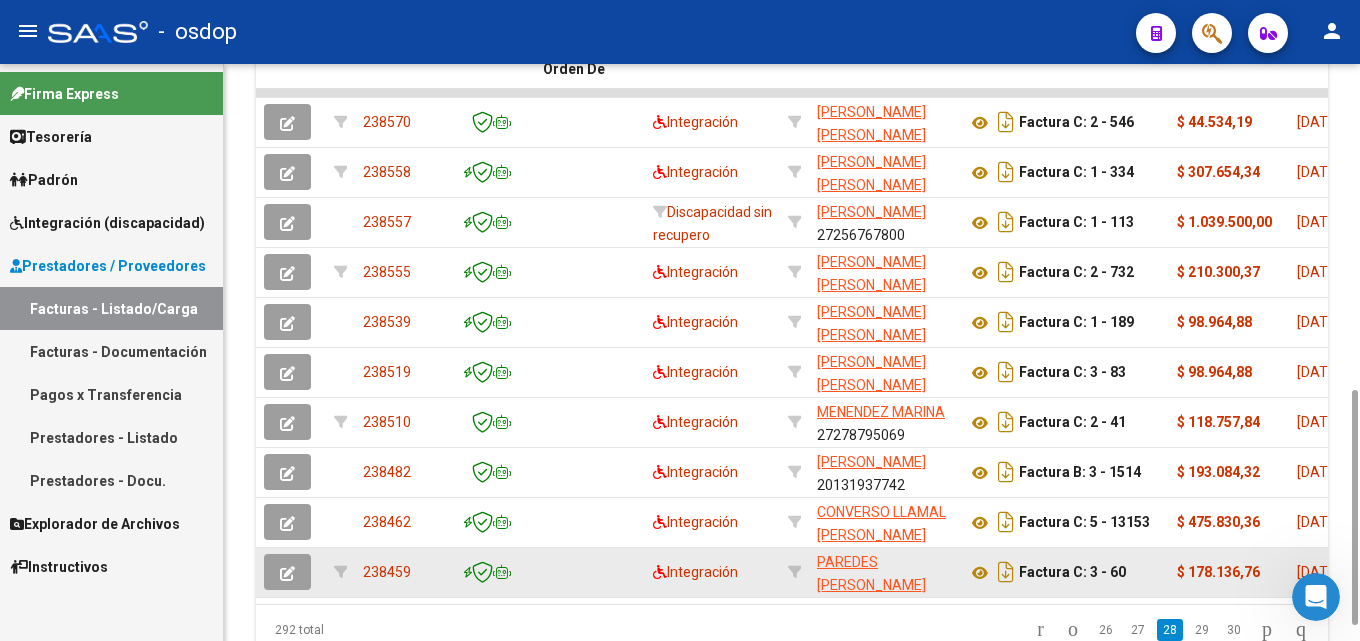 click 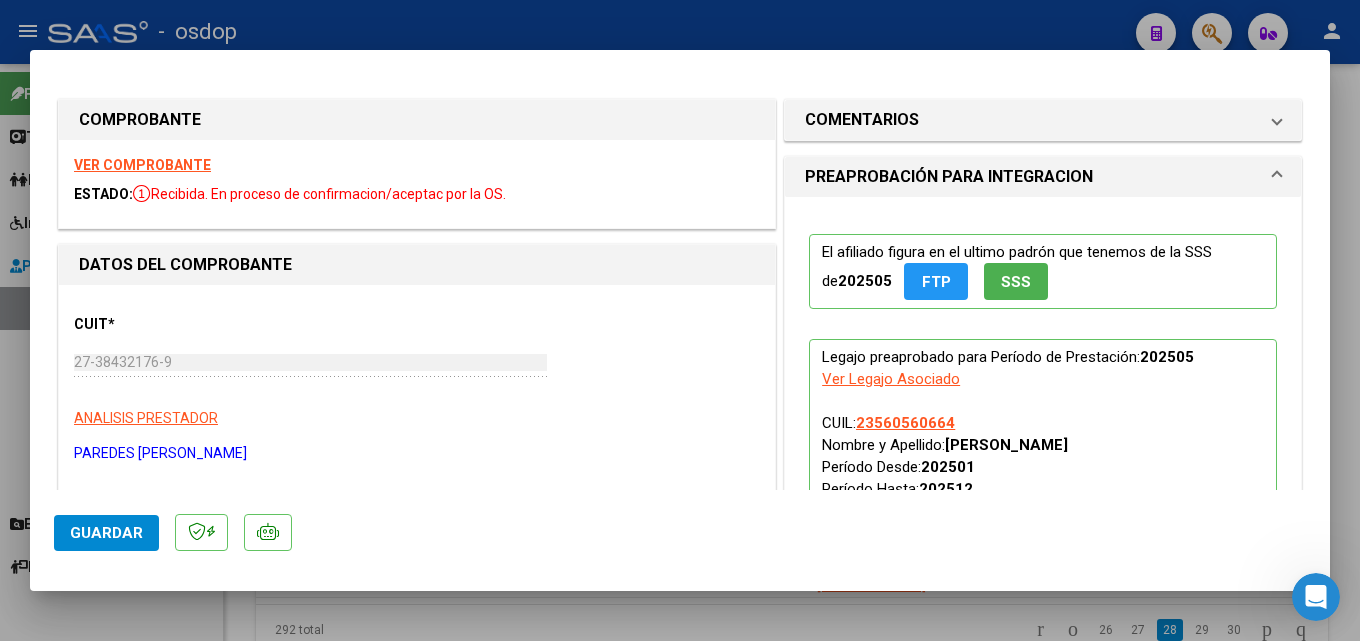click at bounding box center [680, 320] 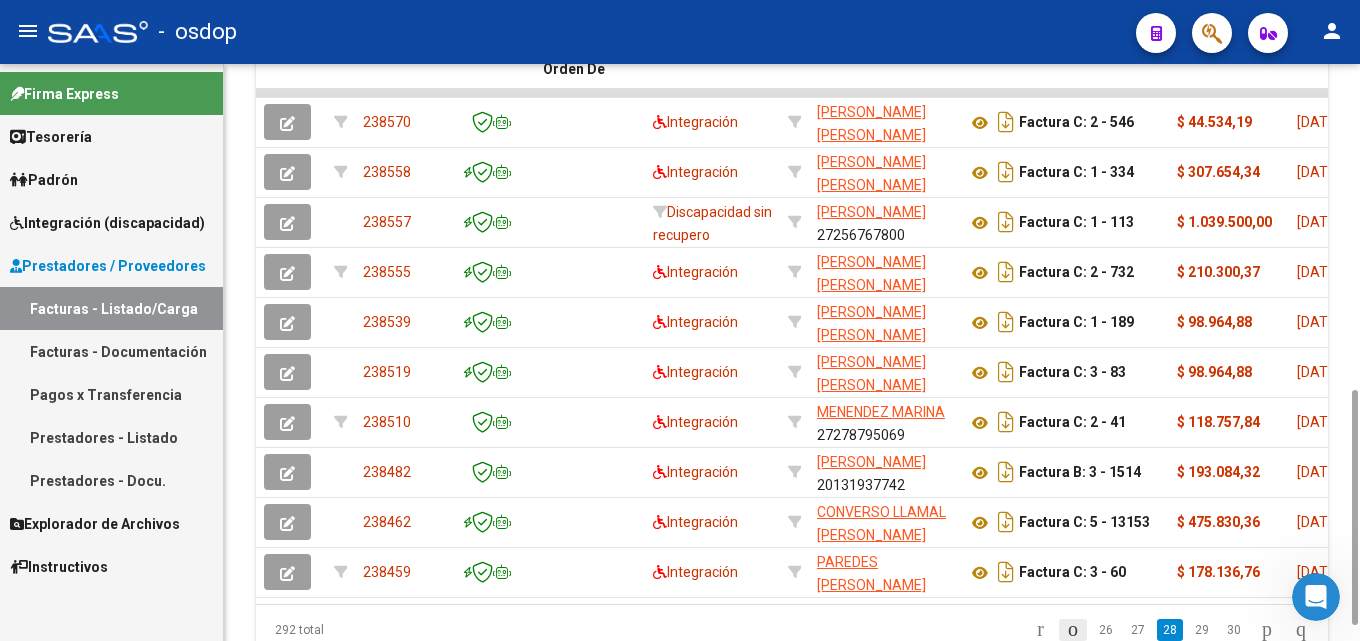 click 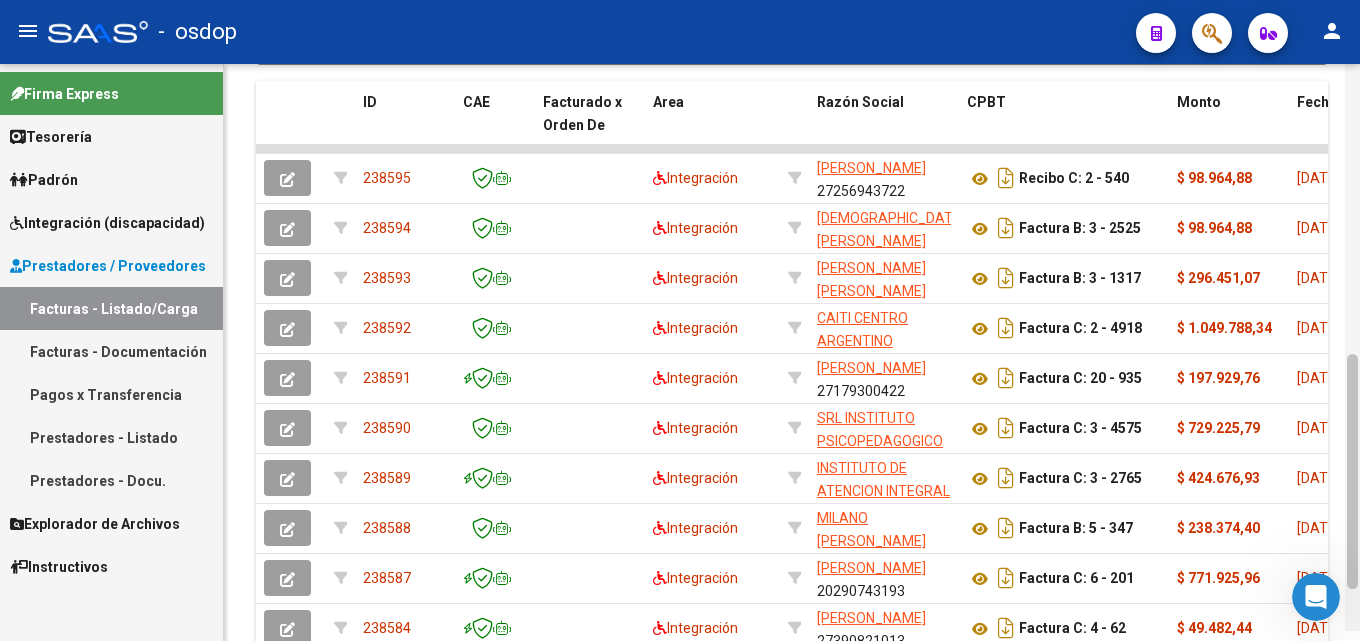 scroll, scrollTop: 763, scrollLeft: 0, axis: vertical 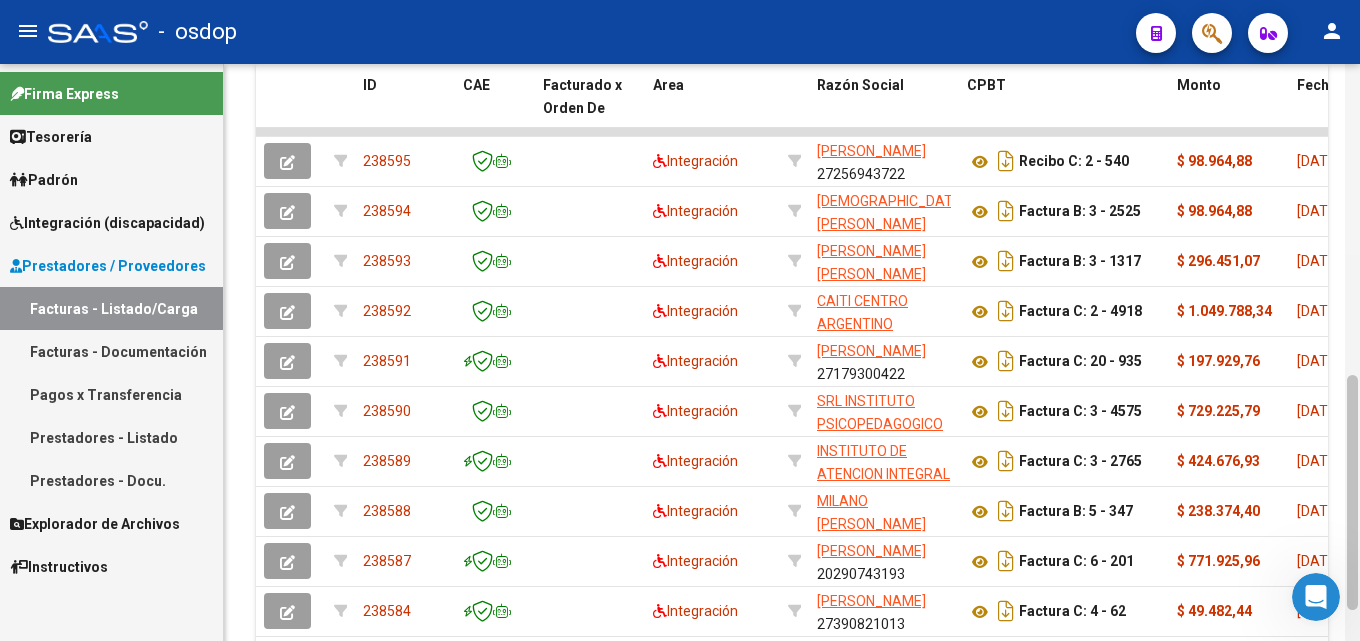drag, startPoint x: 1351, startPoint y: 440, endPoint x: 1359, endPoint y: 424, distance: 17.888544 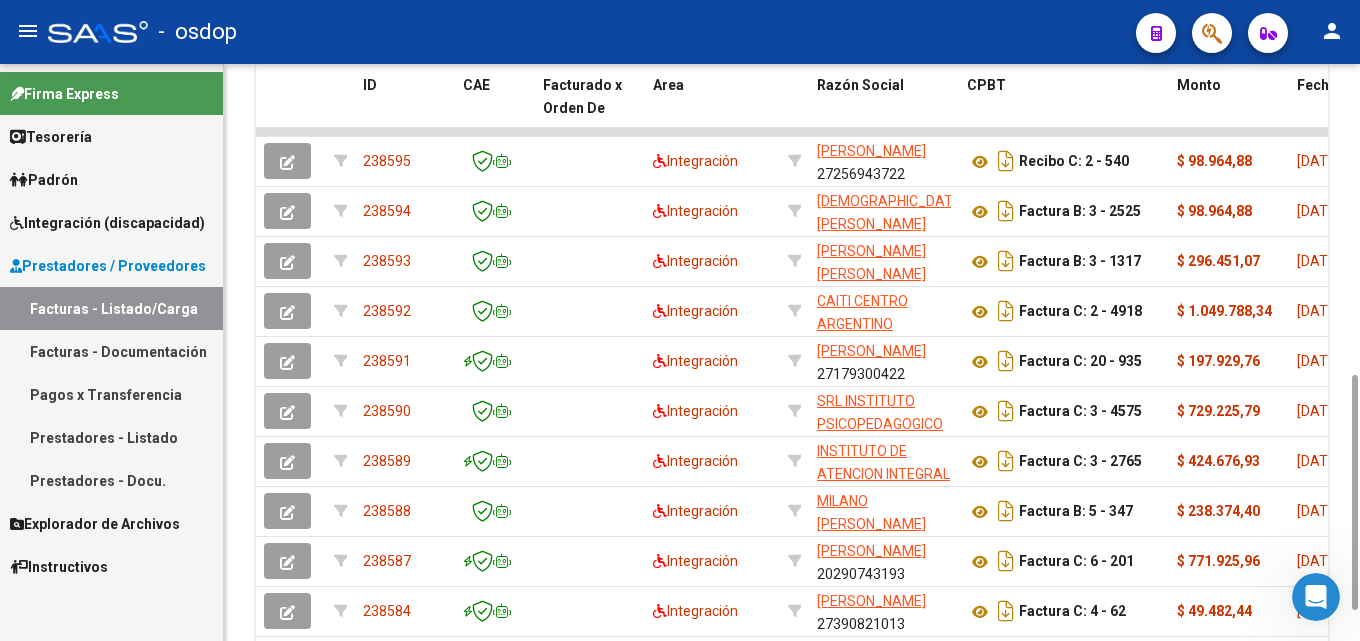 click 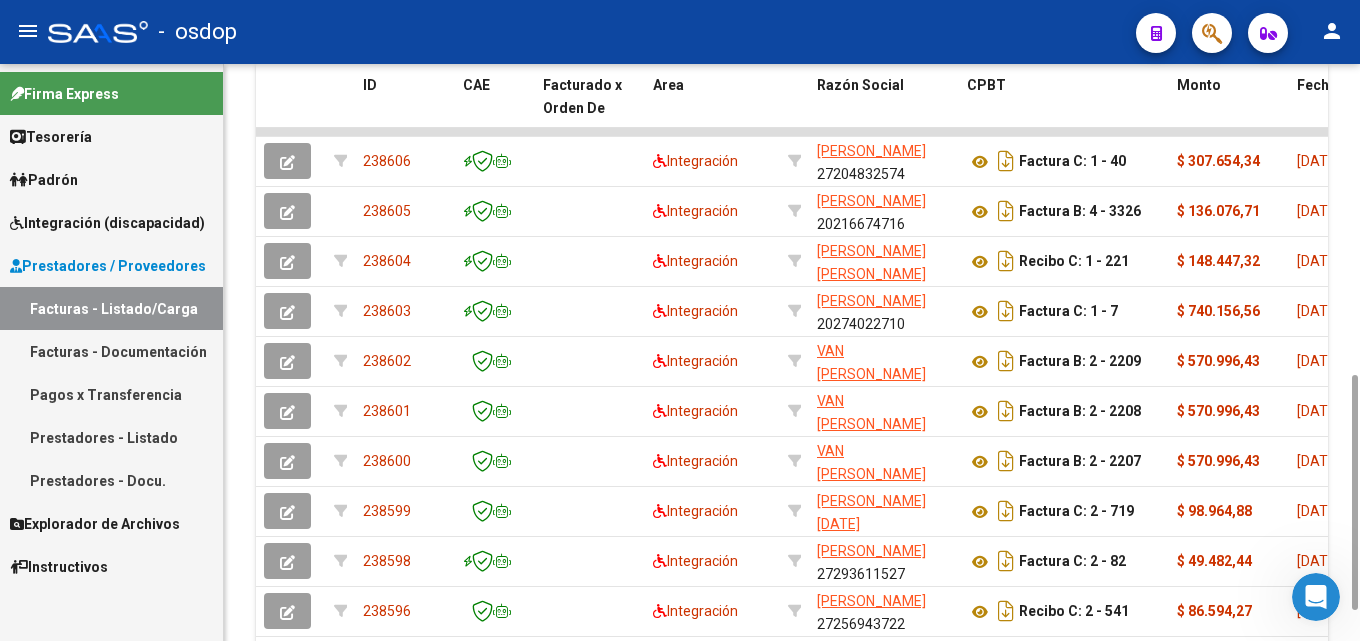 click 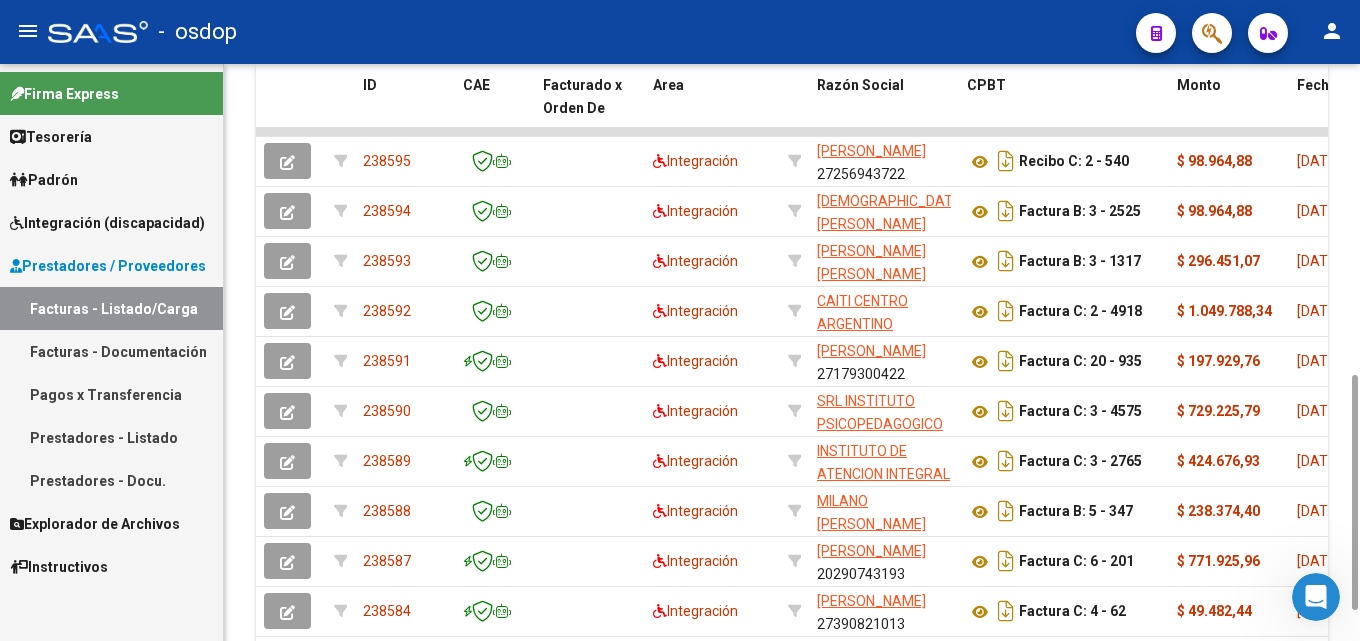 click 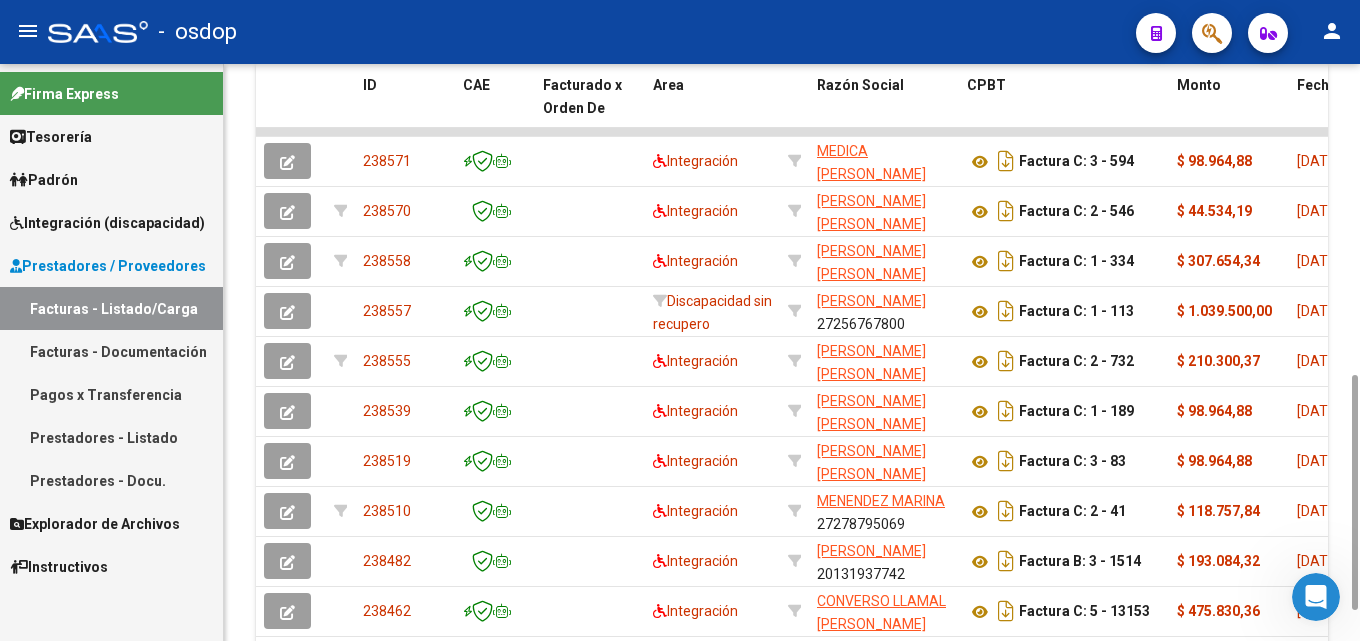 click 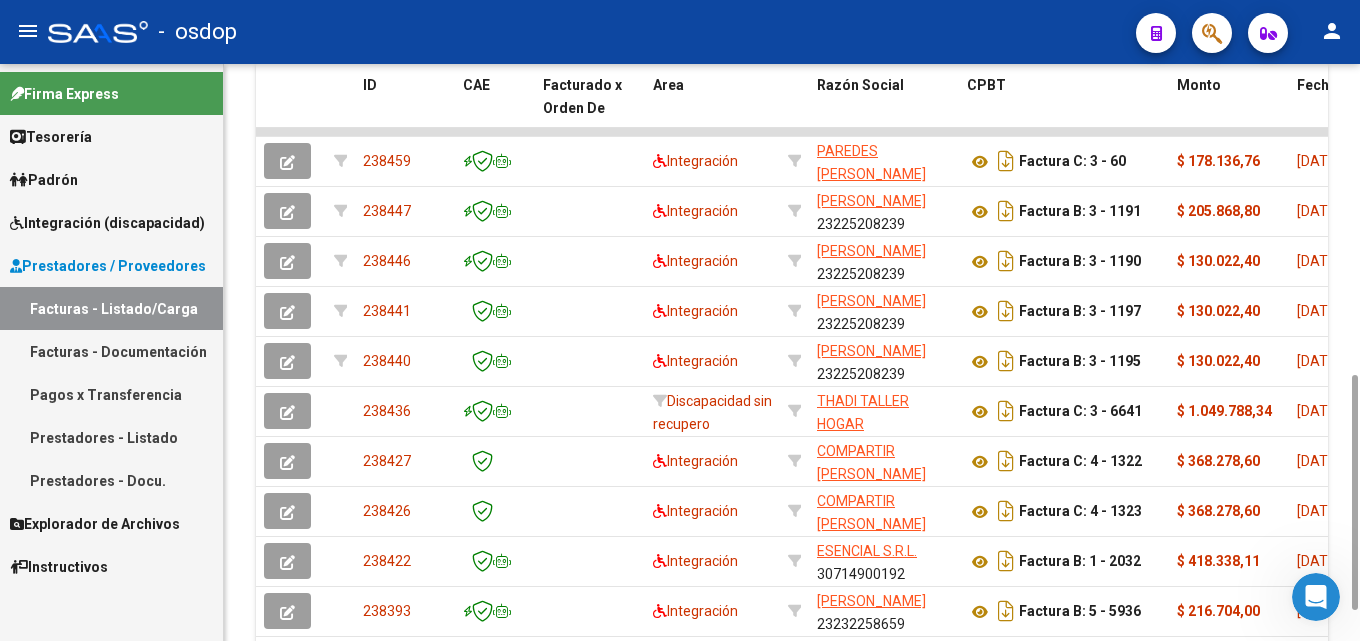 click 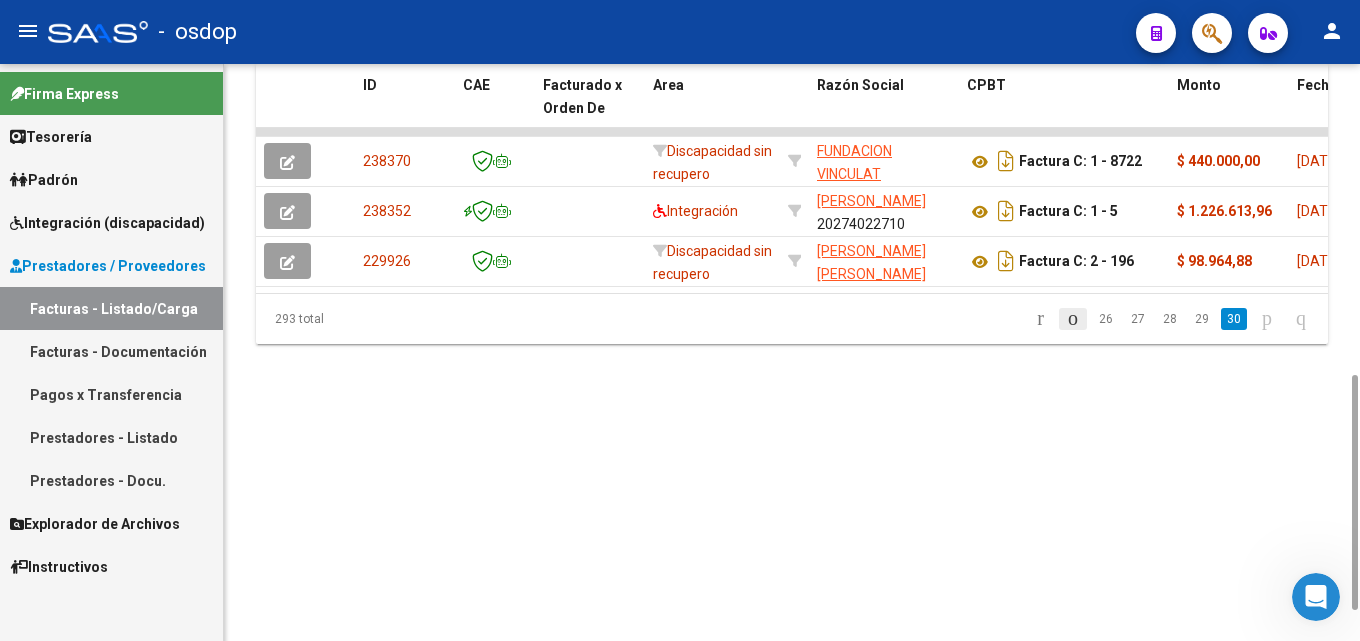 click 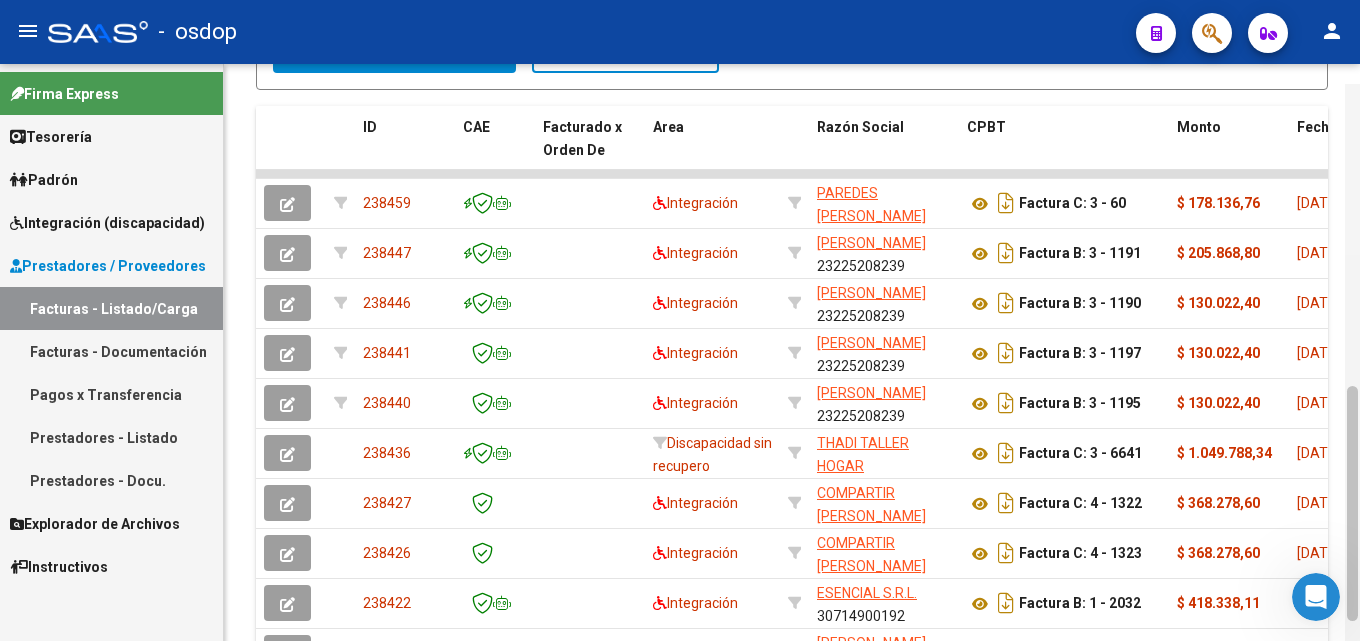 scroll, scrollTop: 743, scrollLeft: 0, axis: vertical 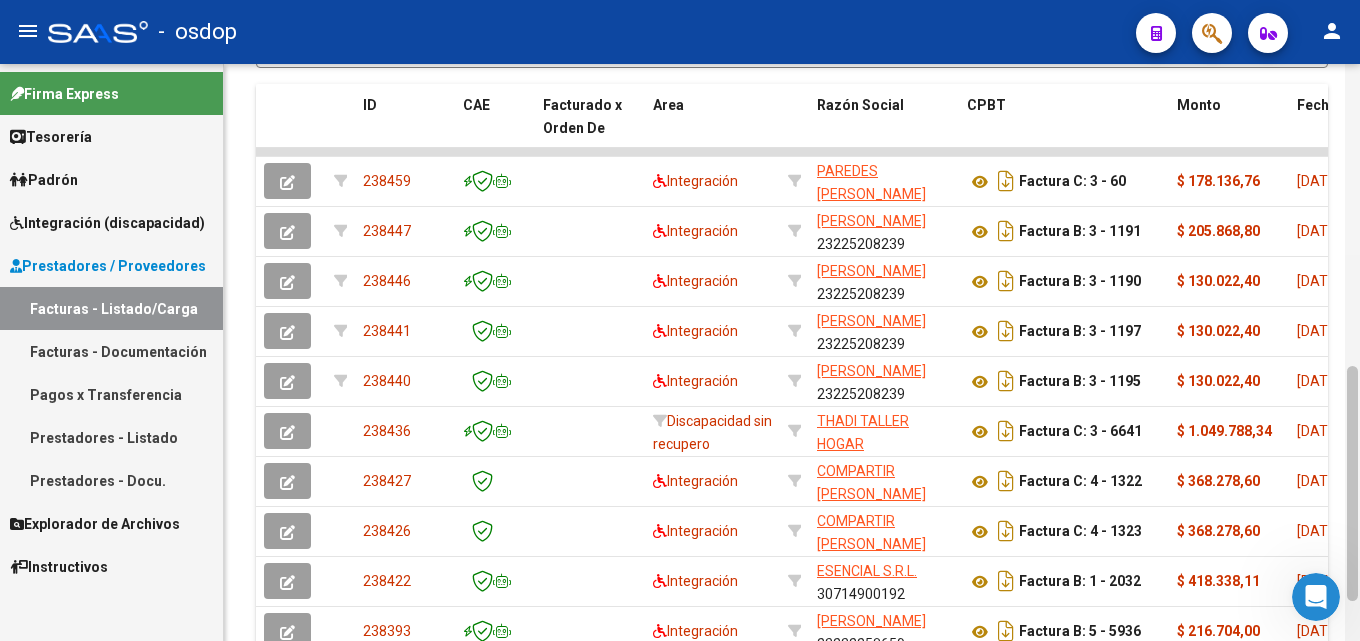 click 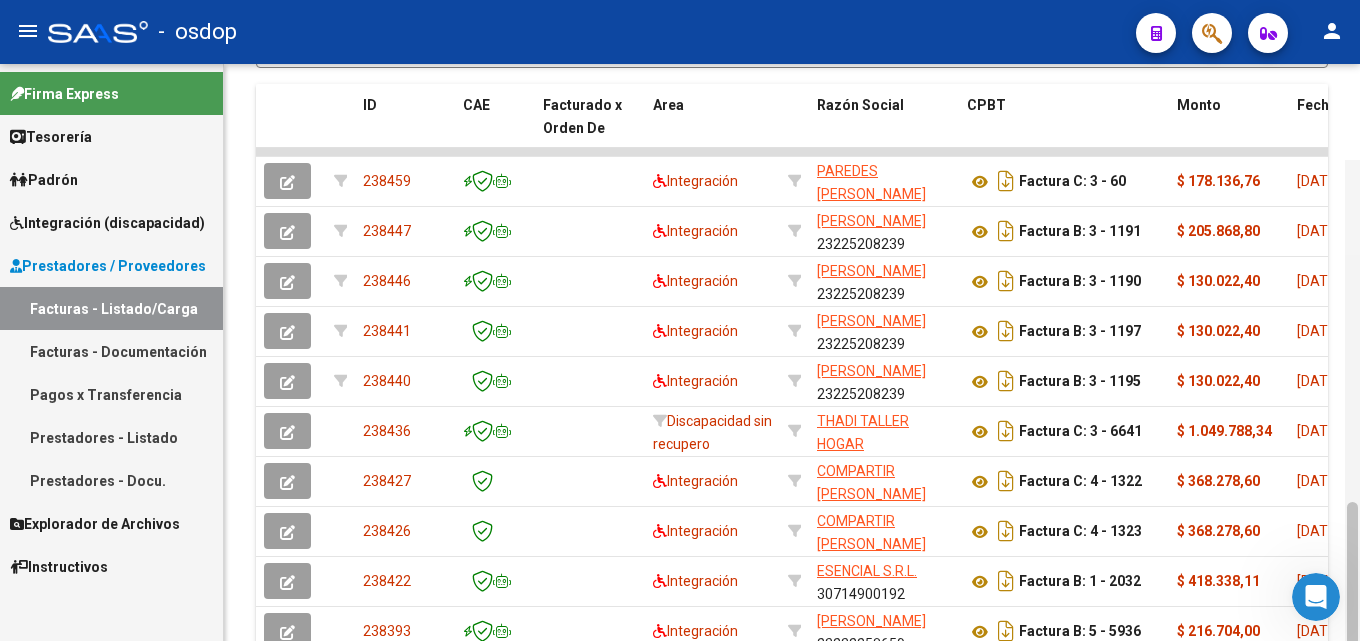 scroll, scrollTop: 839, scrollLeft: 0, axis: vertical 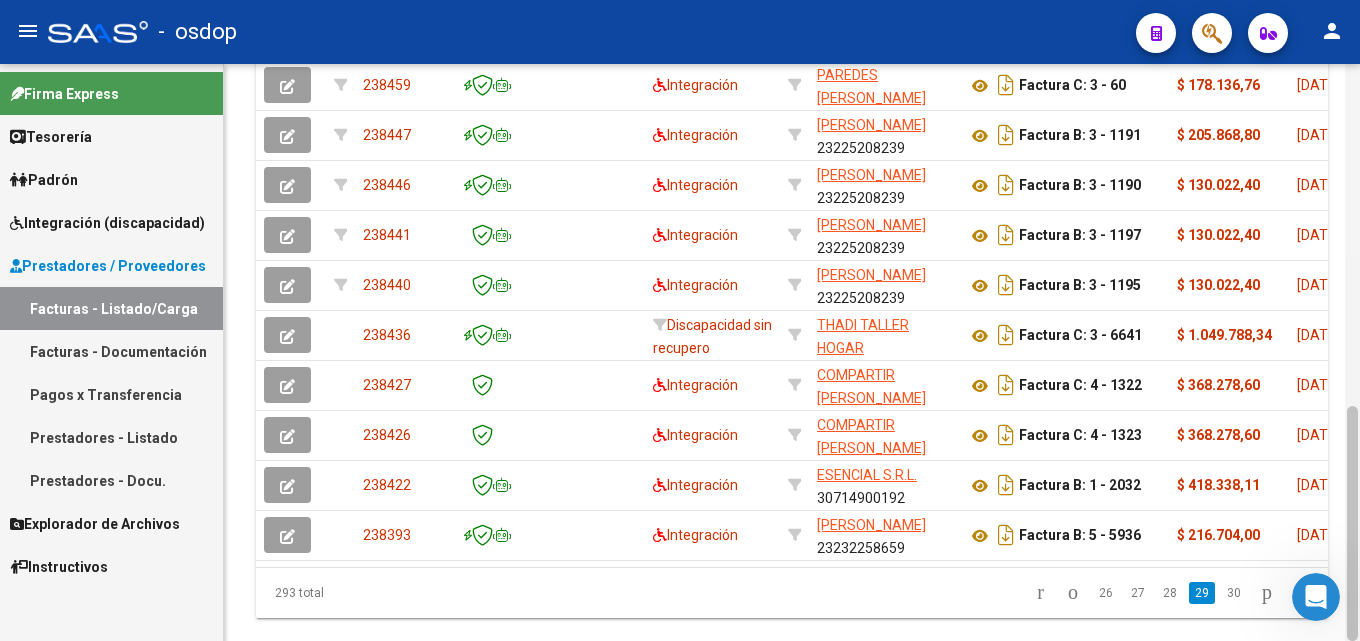 drag, startPoint x: 1359, startPoint y: 456, endPoint x: 1359, endPoint y: 467, distance: 11 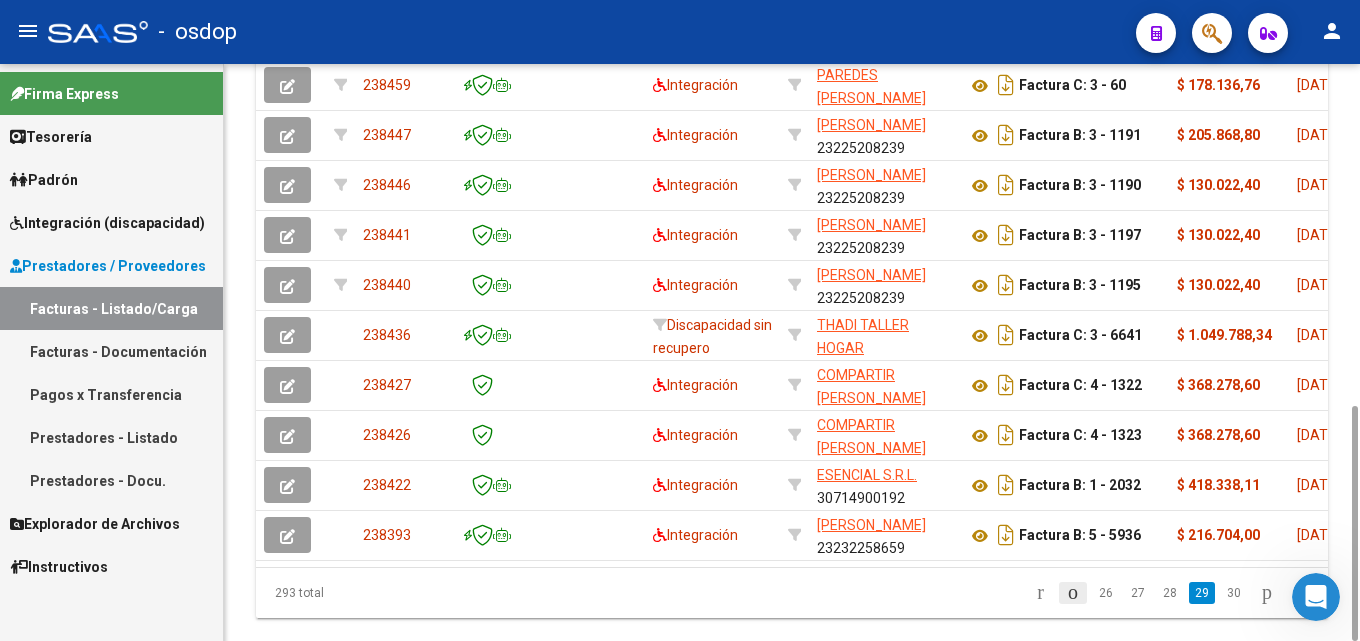 click 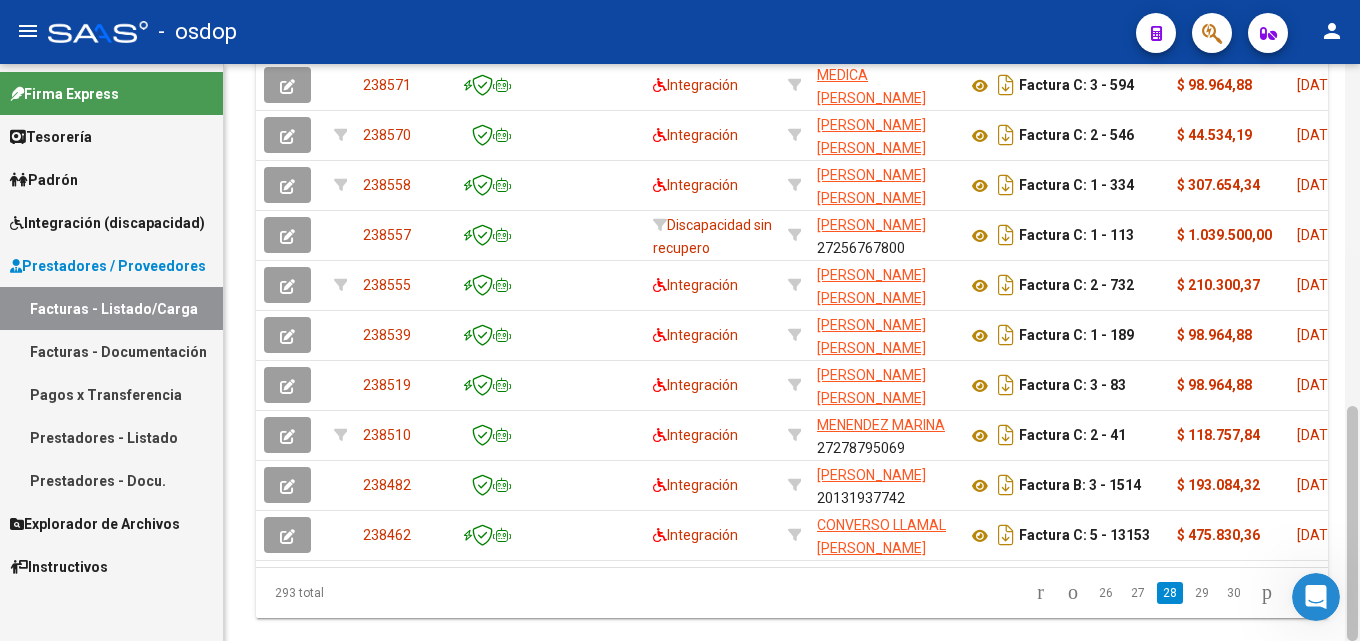 drag, startPoint x: 1359, startPoint y: 506, endPoint x: 1359, endPoint y: 470, distance: 36 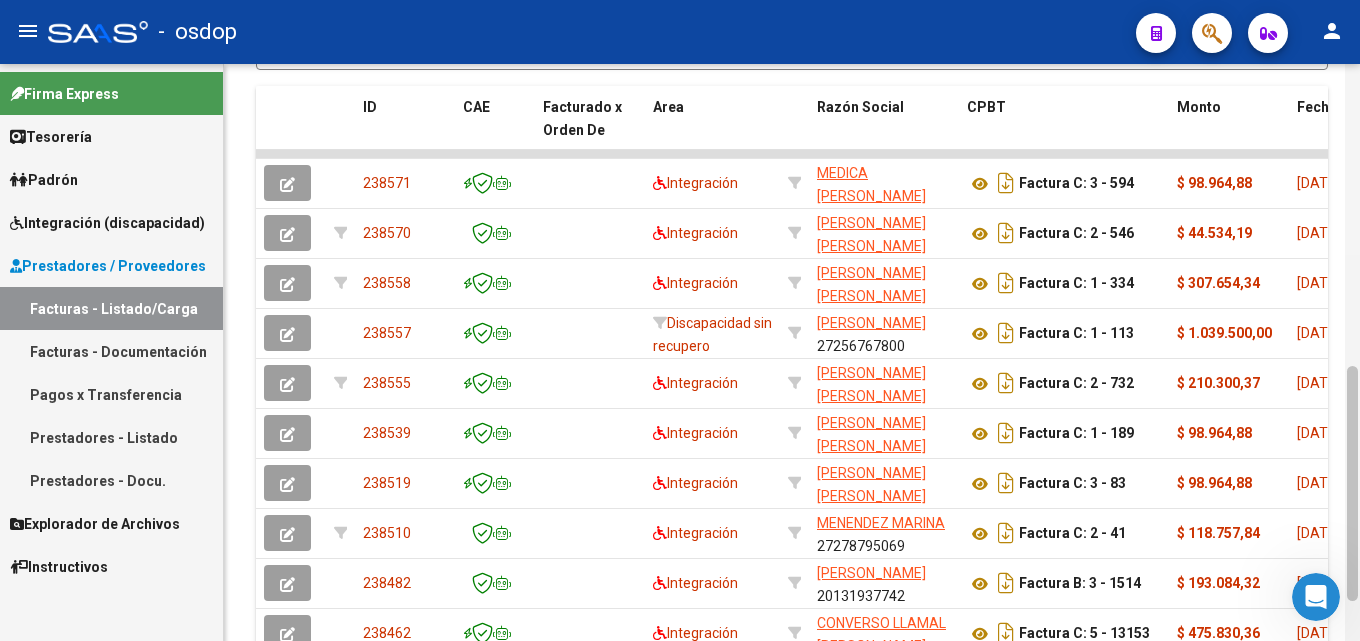 scroll, scrollTop: 751, scrollLeft: 0, axis: vertical 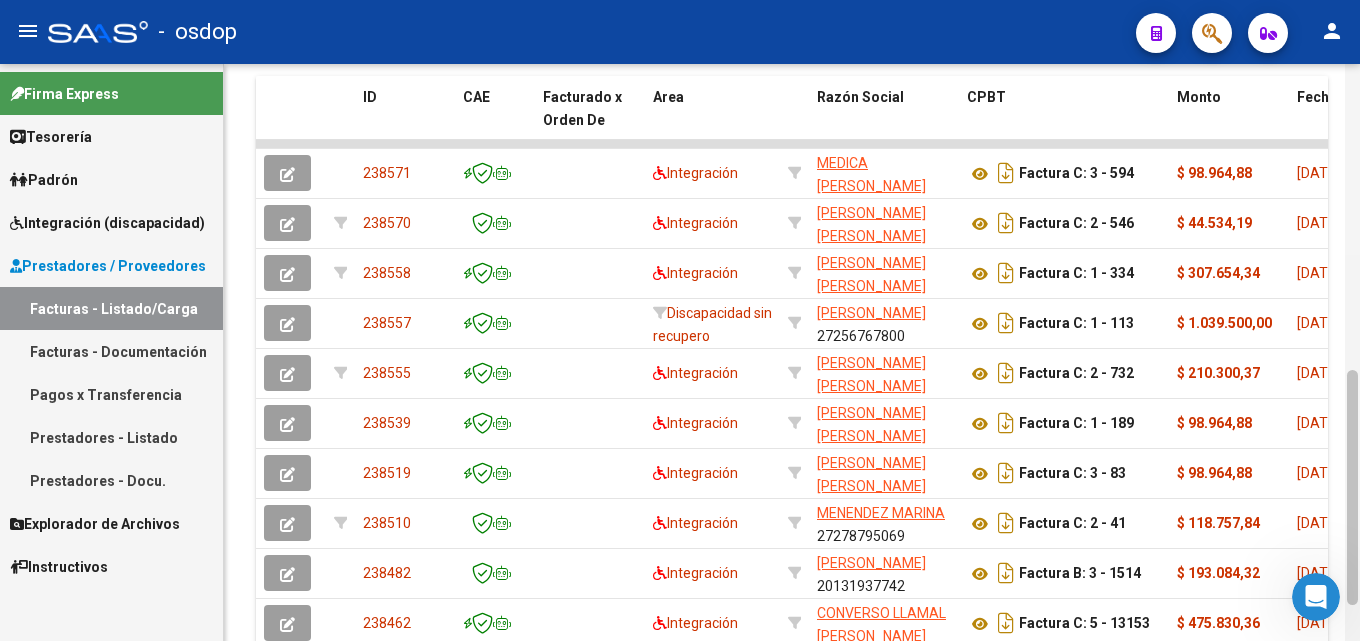 drag, startPoint x: 1354, startPoint y: 482, endPoint x: 1356, endPoint y: 447, distance: 35.057095 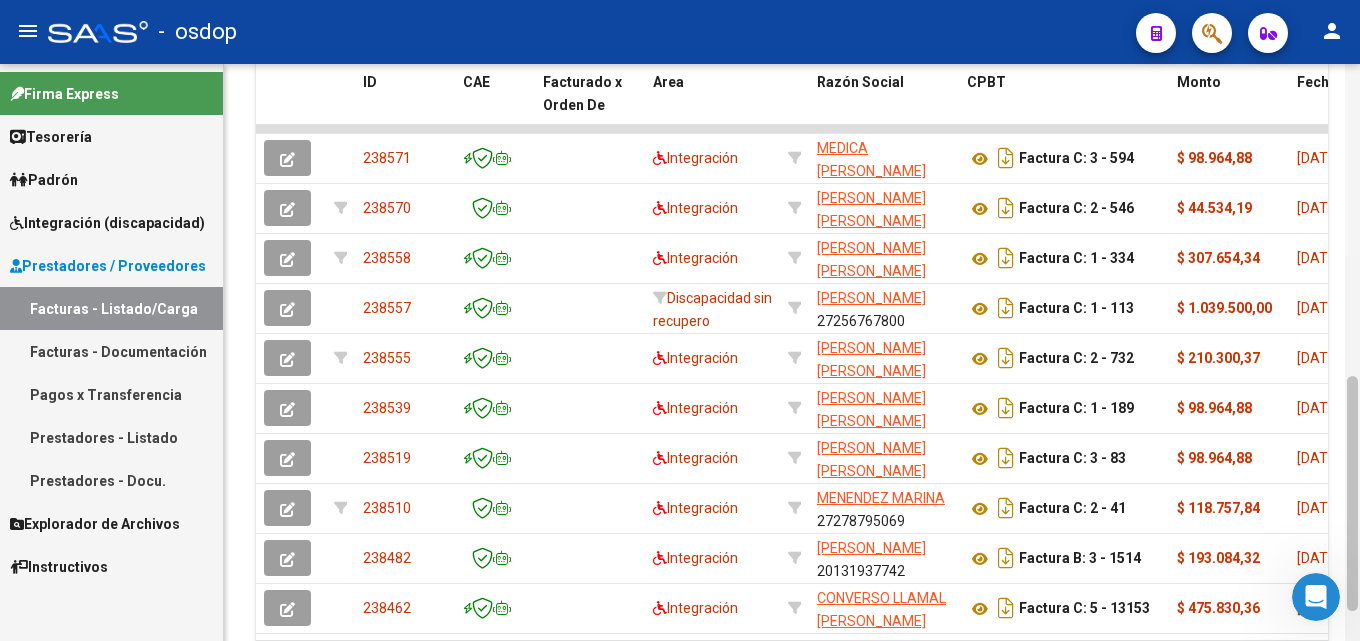 scroll, scrollTop: 768, scrollLeft: 0, axis: vertical 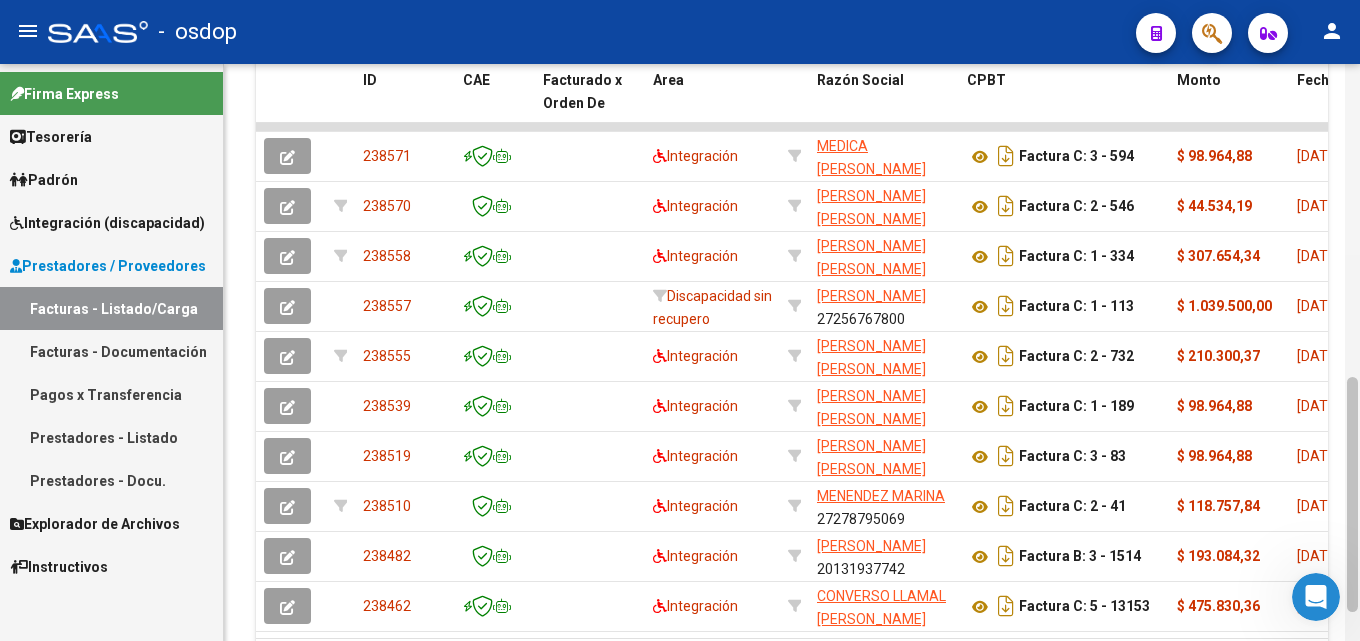 click 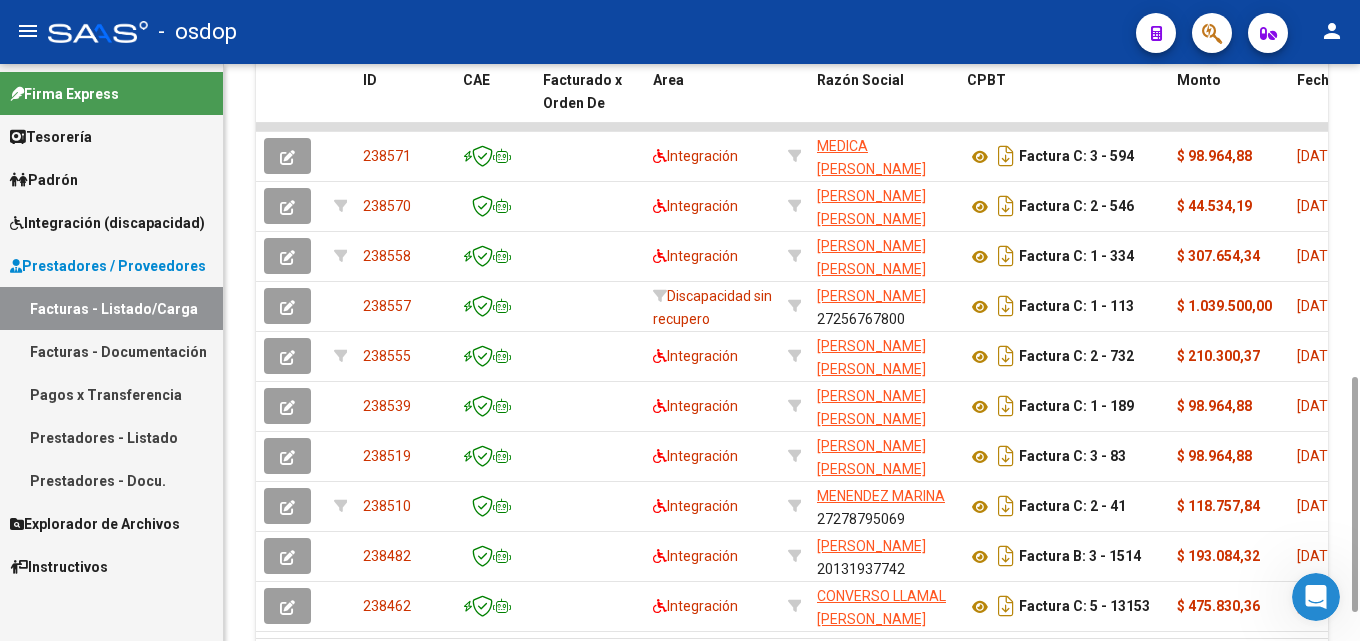 click 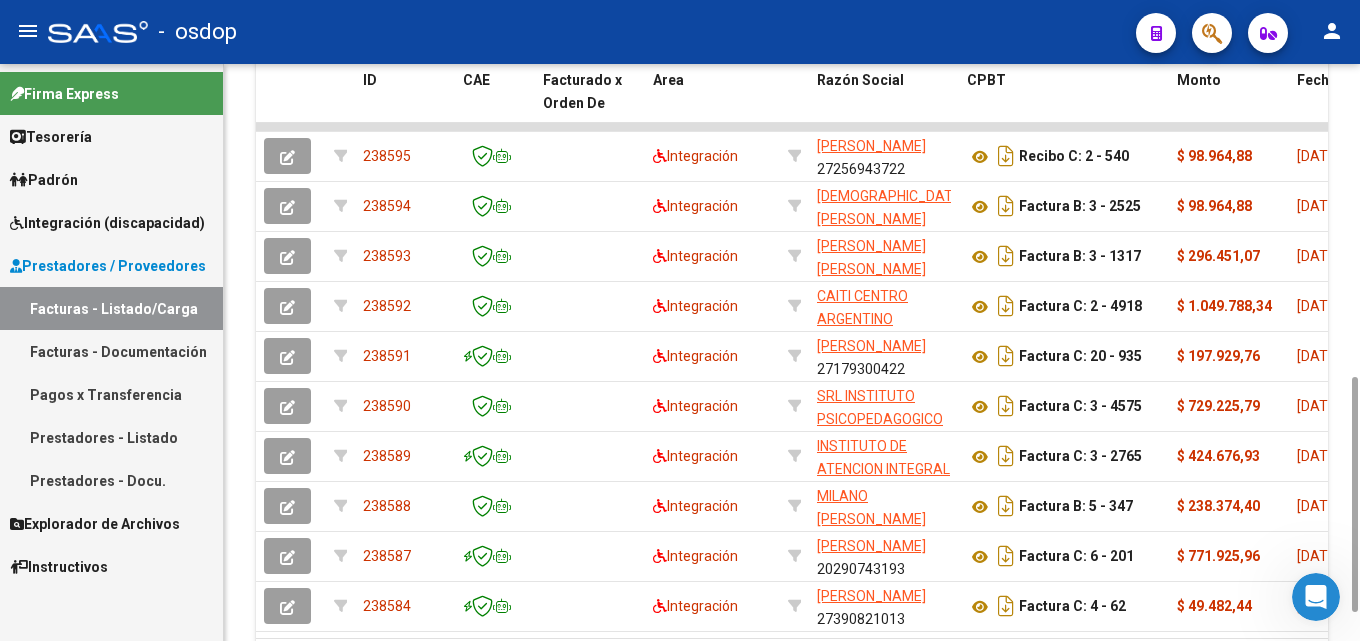 click 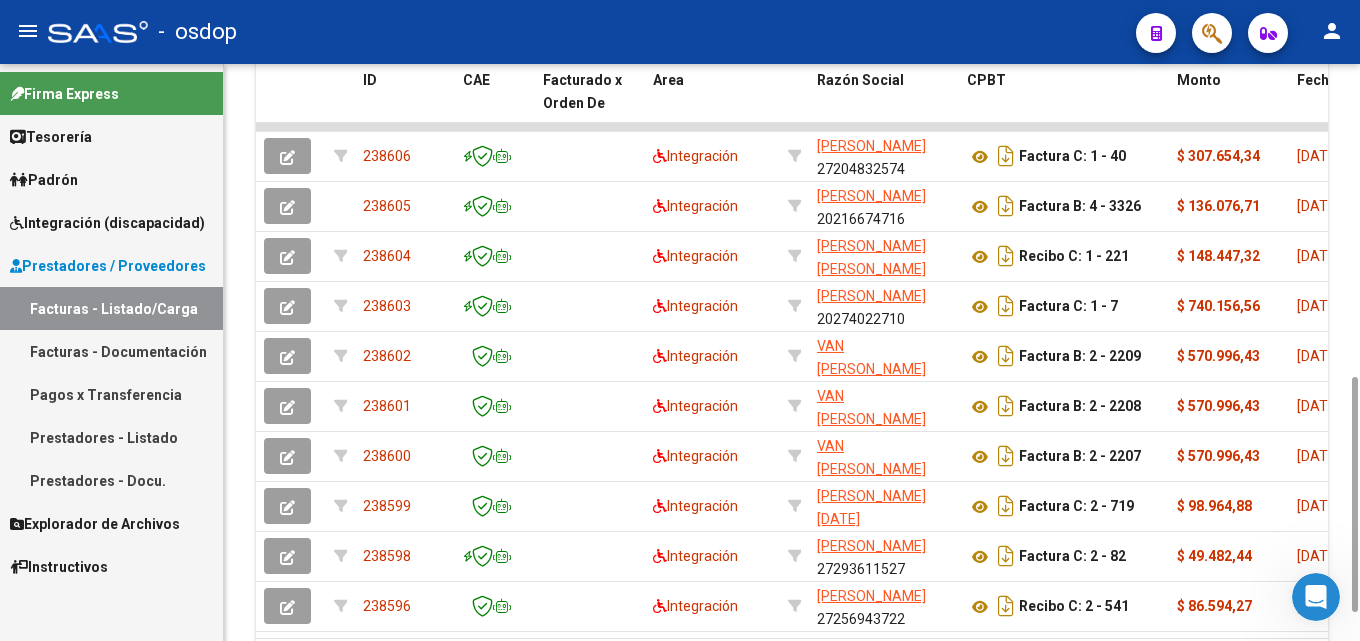click 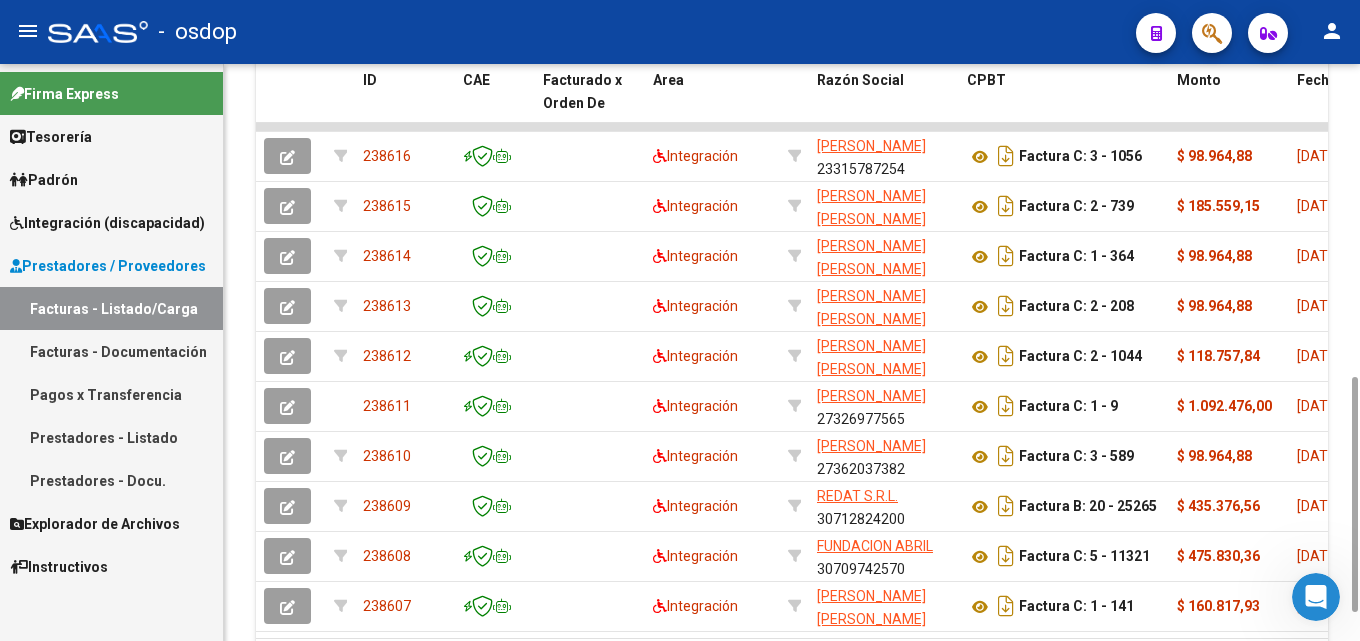 click 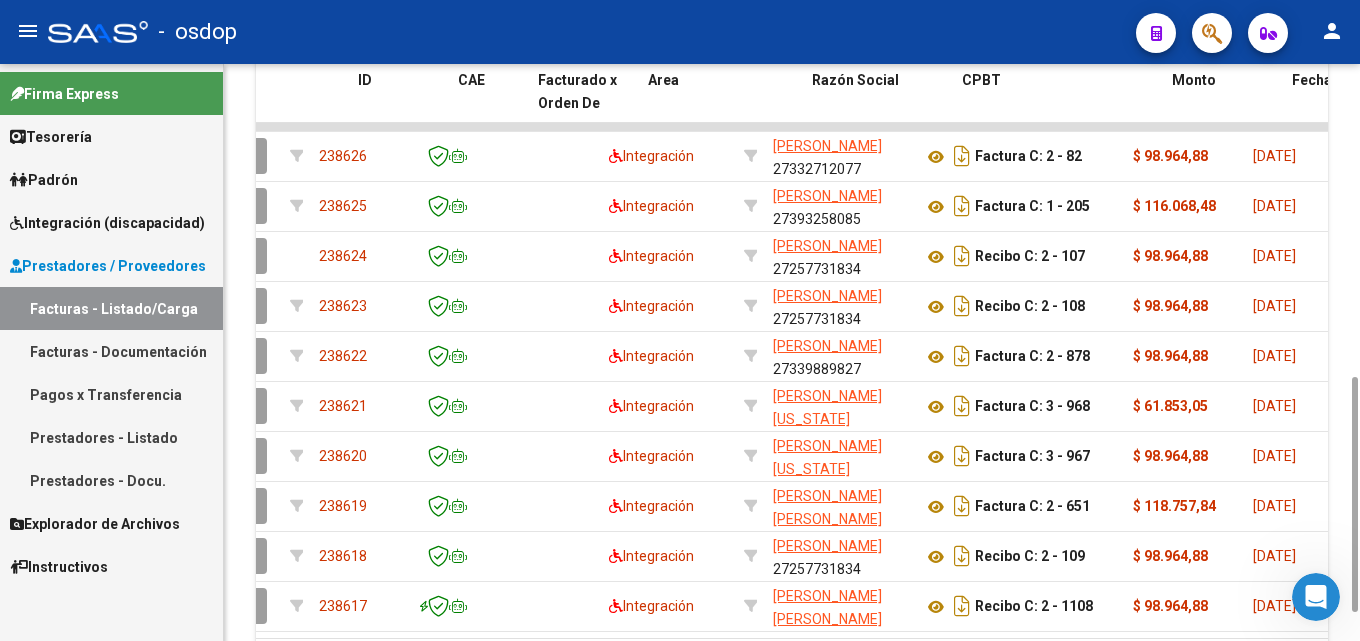 scroll, scrollTop: 0, scrollLeft: 0, axis: both 